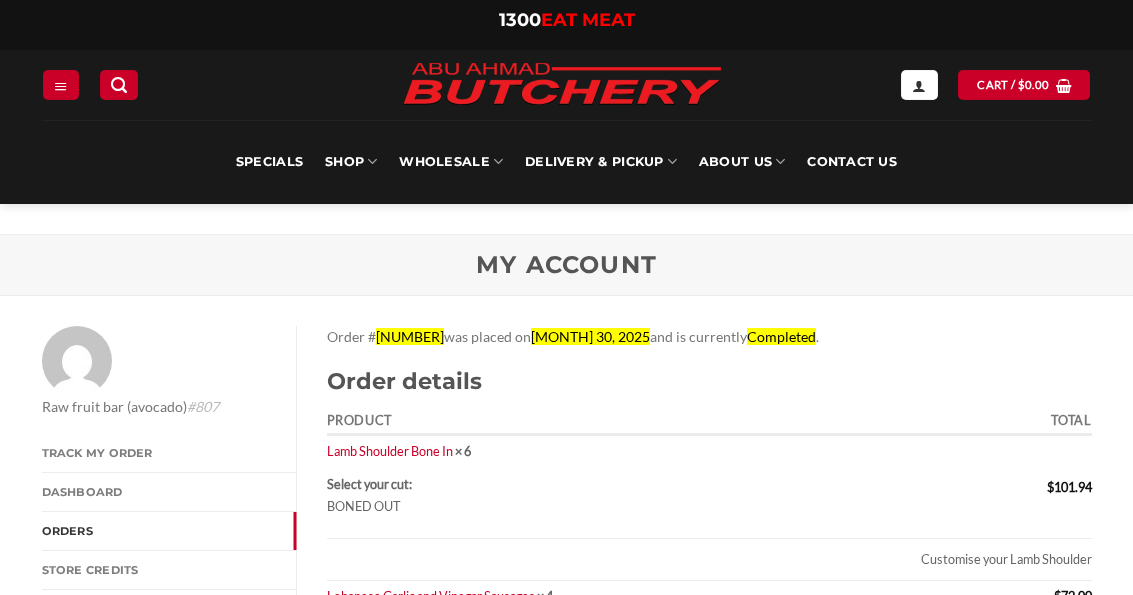 scroll, scrollTop: 313, scrollLeft: 0, axis: vertical 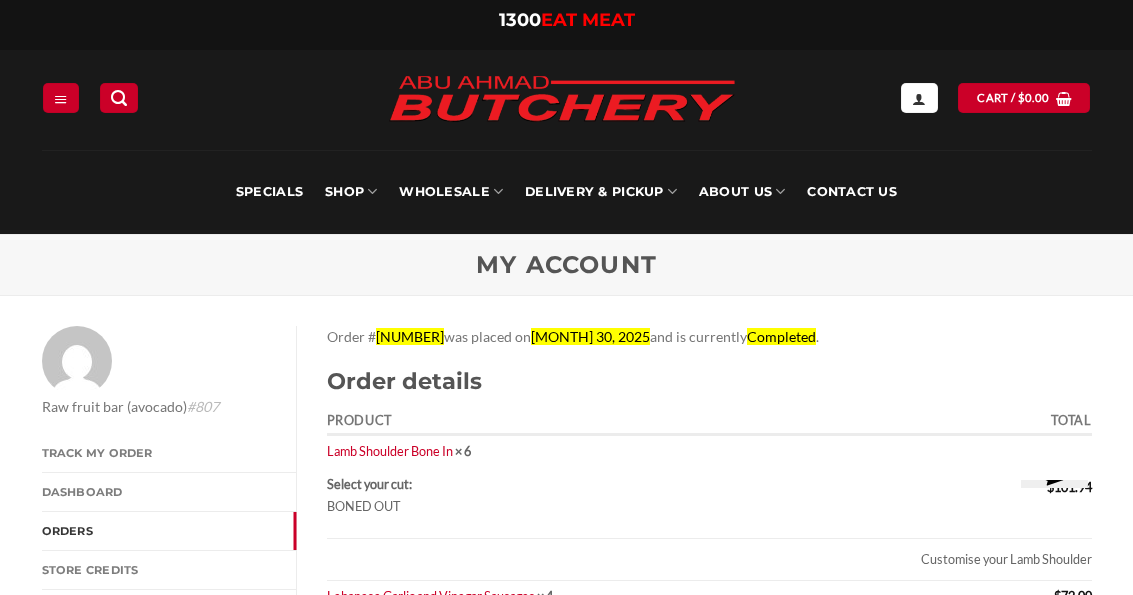 click at bounding box center (119, 98) 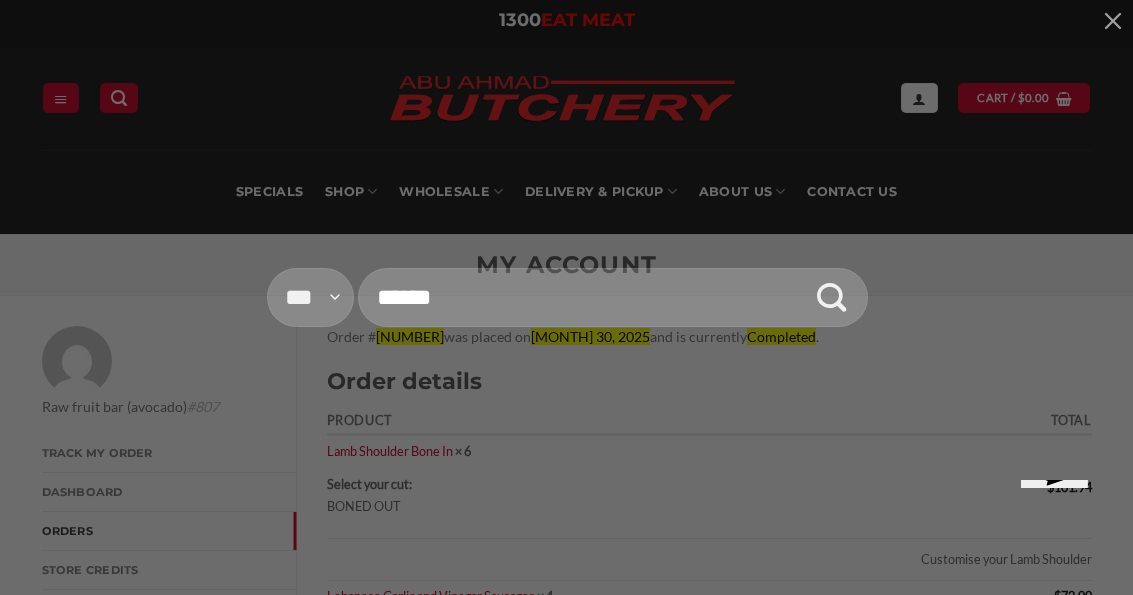 click on "Search for:" at bounding box center (613, 297) 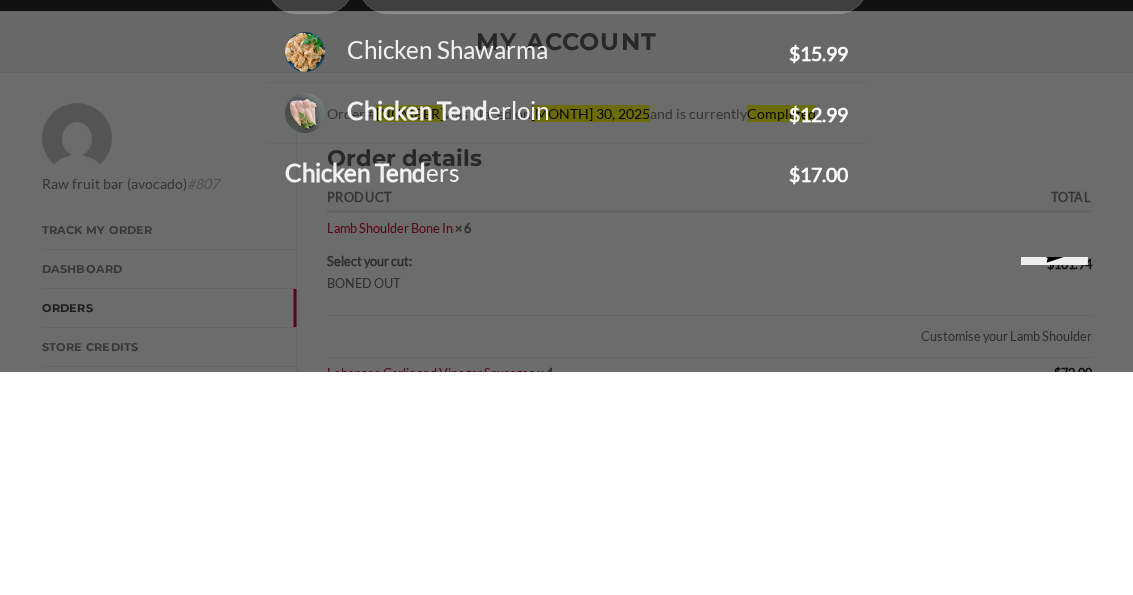 click on "Chicken Tend erloin" at bounding box center [560, 334] 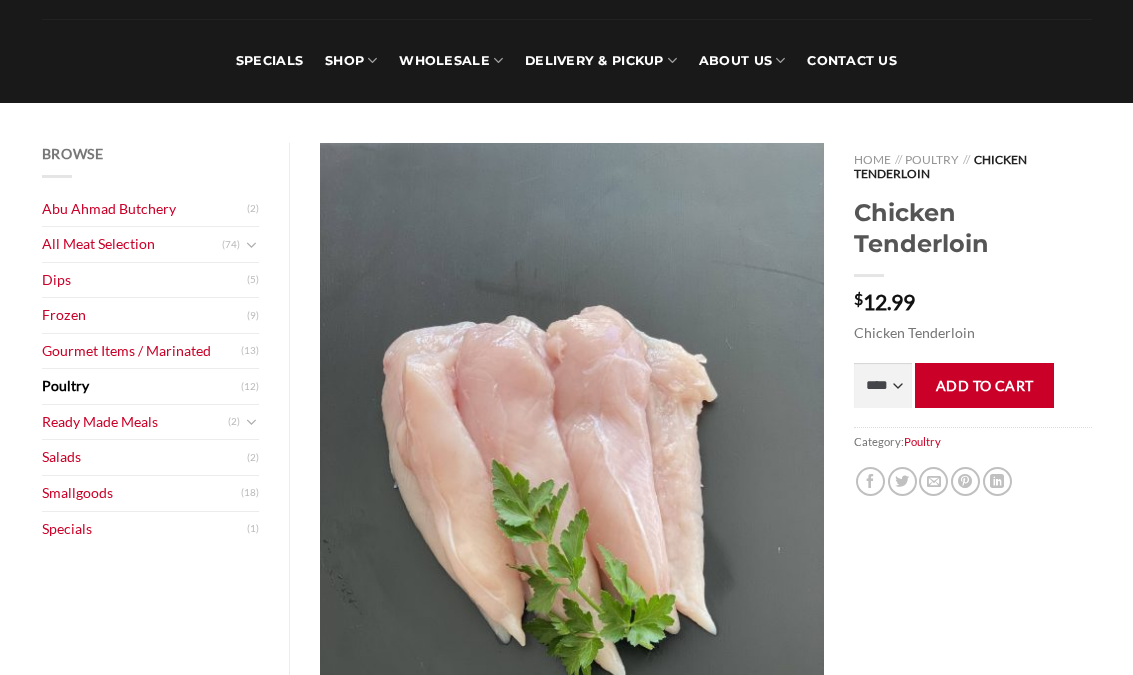 scroll, scrollTop: 145, scrollLeft: 0, axis: vertical 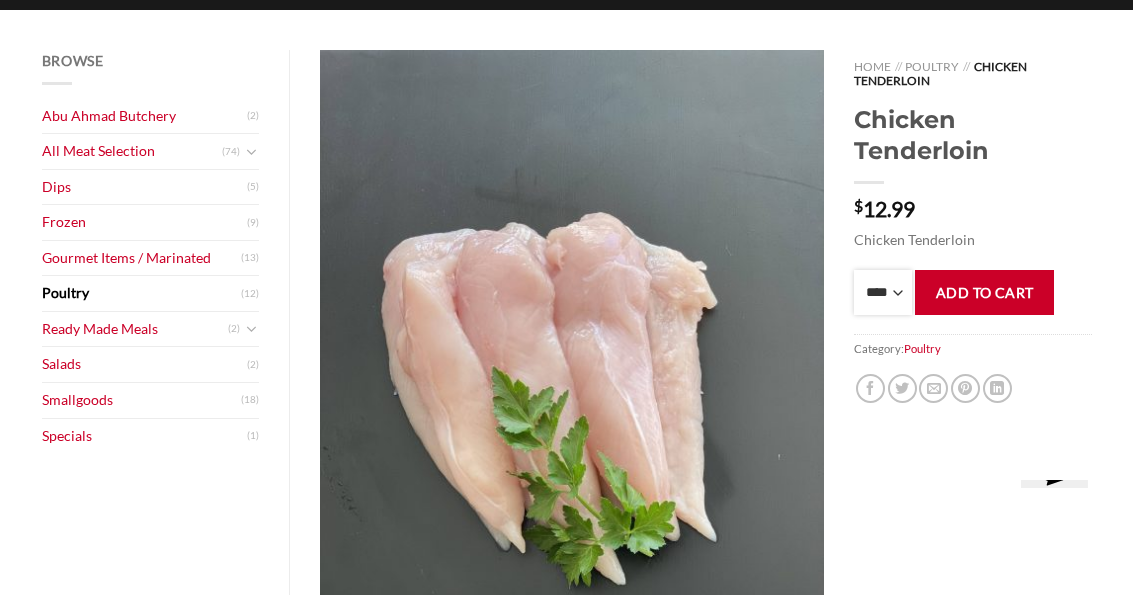 click on "**** * *** * *** * *** * *** * *** * *** * *** * *** * *** ** **** ** **** ** **** ** **** ** **** ** **** ** **** ** **** ** **** ** **** ** **** ** **** ** **** ** **** ** **** ** **** ** **** ** **** ** **** ** **** ** **** ** **** ** **** ** **** ** **** ** **** ** **** ** **** ** **** ** **** ** **** ** **** ** **** ** **** ** **** ** **** ** **** ** **** ** **** ** **** ** **** ** **** ** **** ** **** ** **** ** **** ** **** ** **** ** **** ** **** ** **** ** **** ** **** ** **** ** **** ** **** ** **** ** **** ** **** ** **** ** **** ** **** ** **** ** **** ** **** ** **** ** **** ** **** ** **** ** **** ** **** ** **** ** **** ** **** ** **** ** **** ** **** ** **** ** **** ** **** ** **** ** **** ** **** ** **** ** **** ** **** ** **** ** **** ** **** ** **** *** ***** *** ***** *** ***** *** ***** *** ***** *** ***** *** ***** *** ***** *** ***** *** ***** *** ***** *** ***** *** ***** *** ***** *** ***** *** ***** *** ***** *** ***** *** ***** *** ***** *** ***** *** ***** *** ***** *** ***** ***" at bounding box center [883, 292] 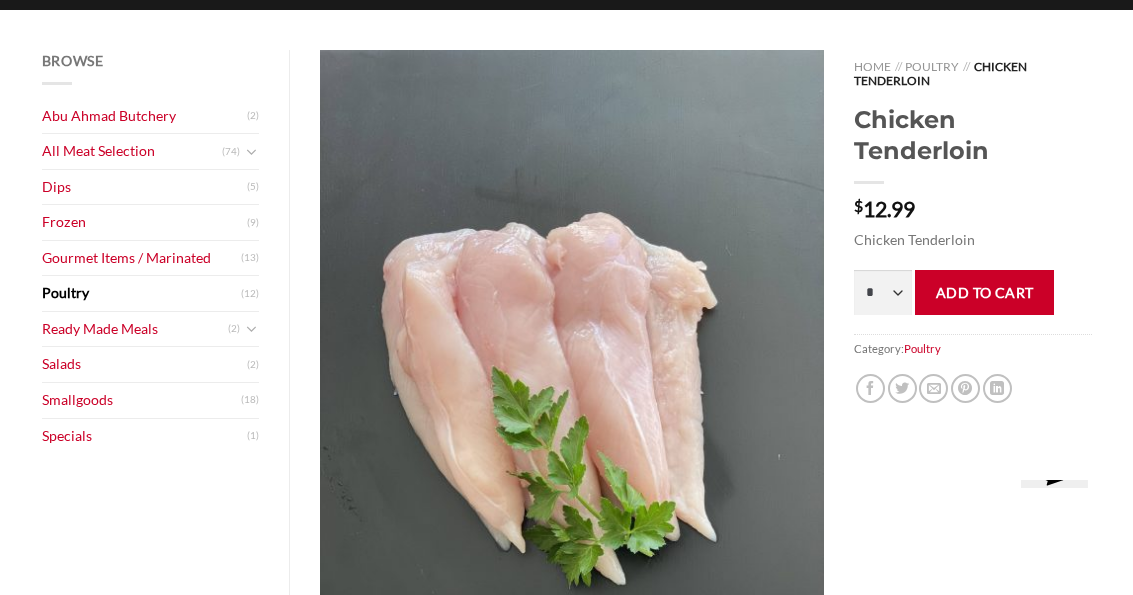 click on "Add to cart" at bounding box center (984, 292) 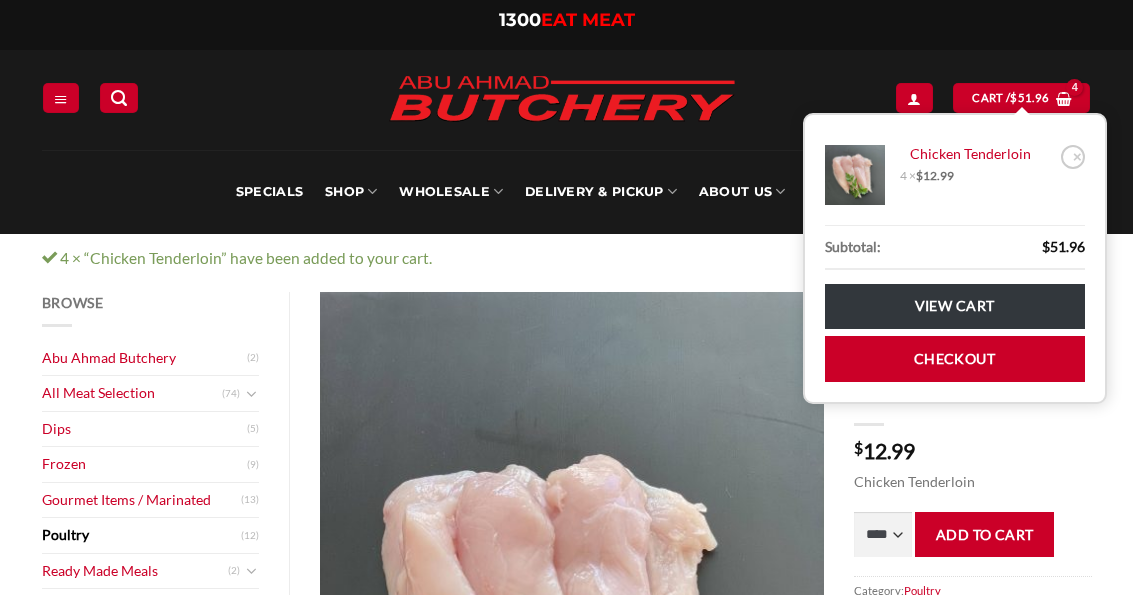 scroll, scrollTop: 0, scrollLeft: 0, axis: both 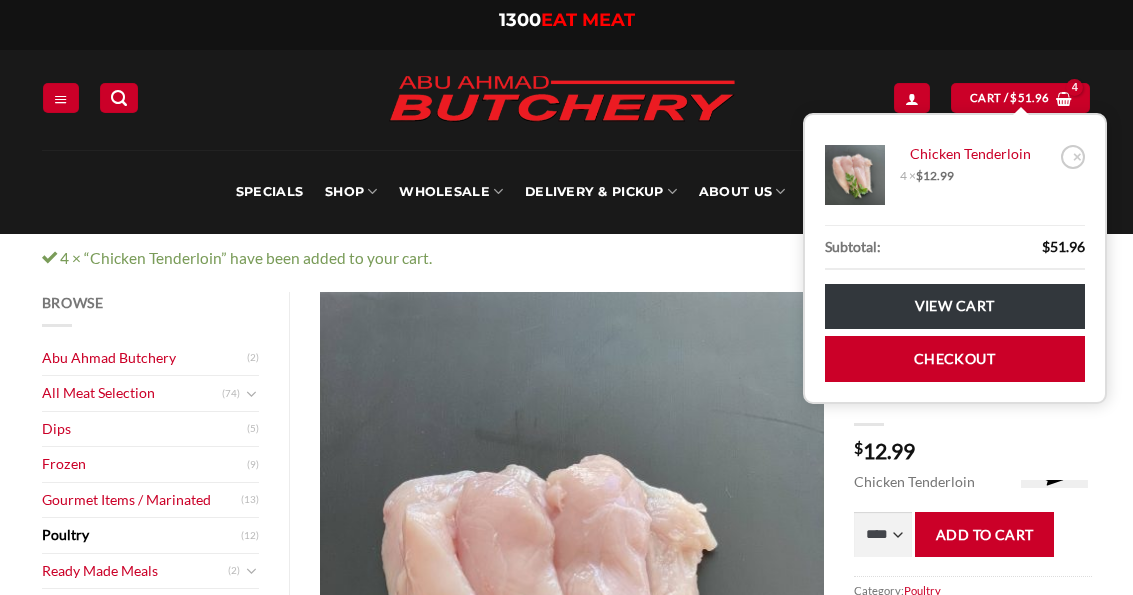 click at bounding box center (119, 97) 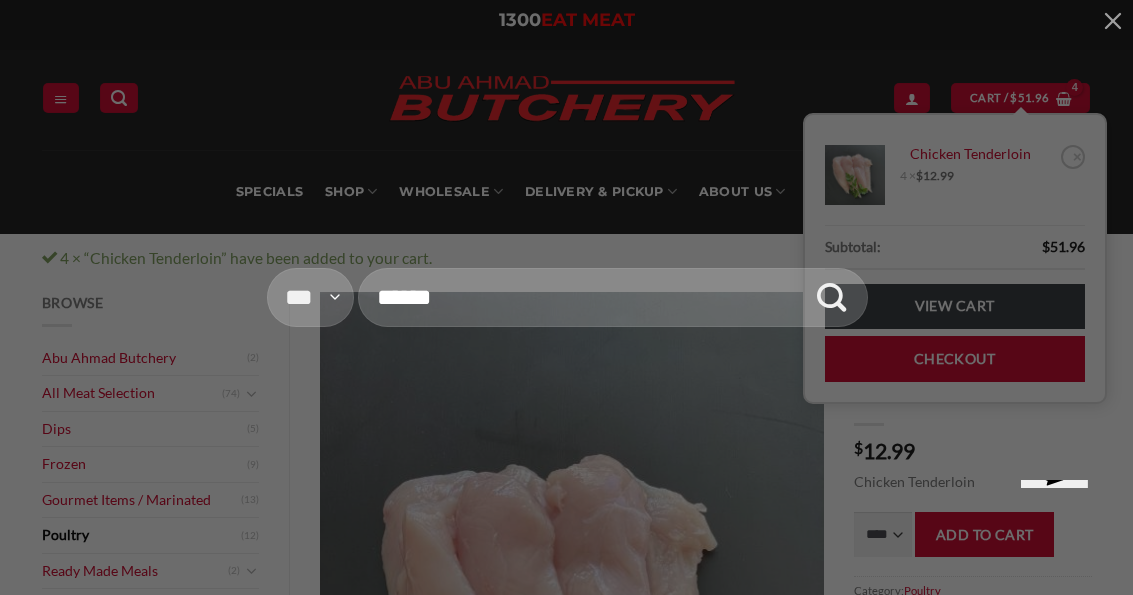 click on "Search for:" at bounding box center [613, 297] 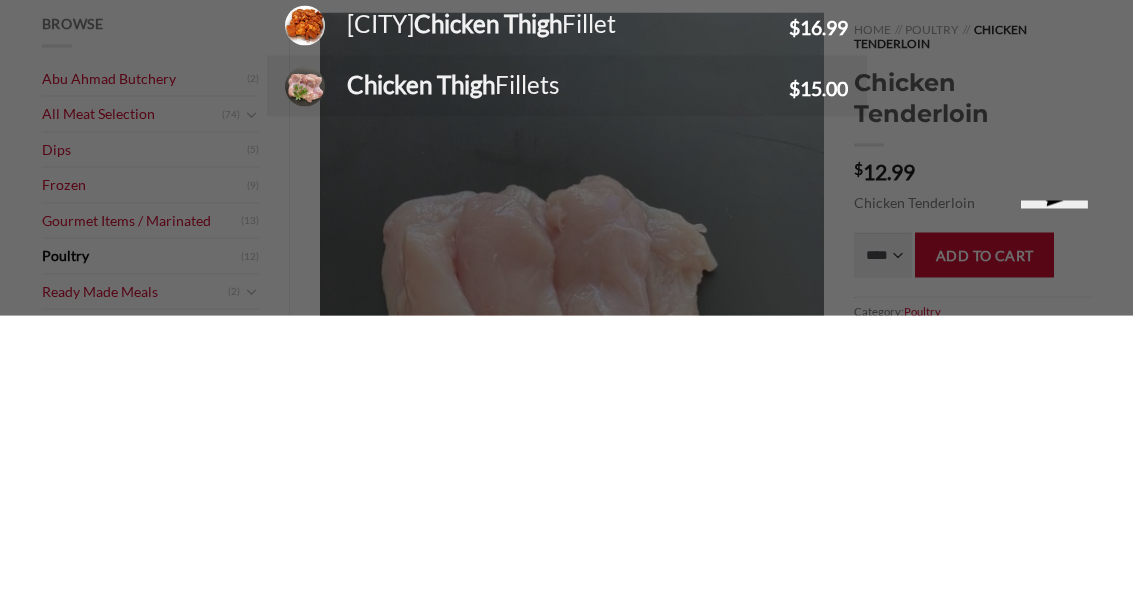 click on "Chicken Thigh" at bounding box center [421, 363] 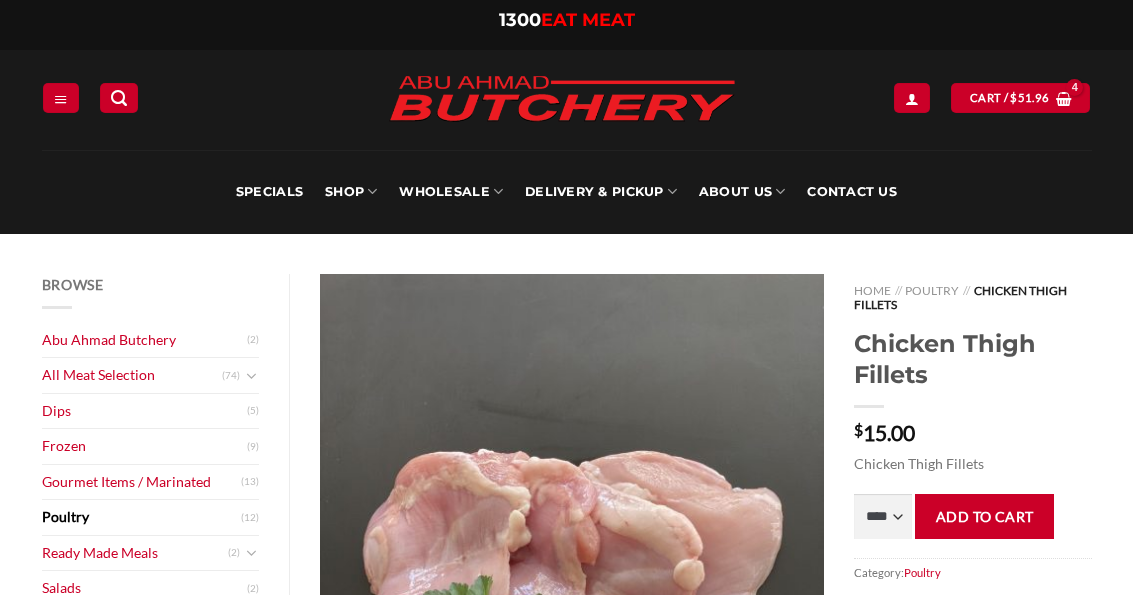 scroll, scrollTop: 0, scrollLeft: 0, axis: both 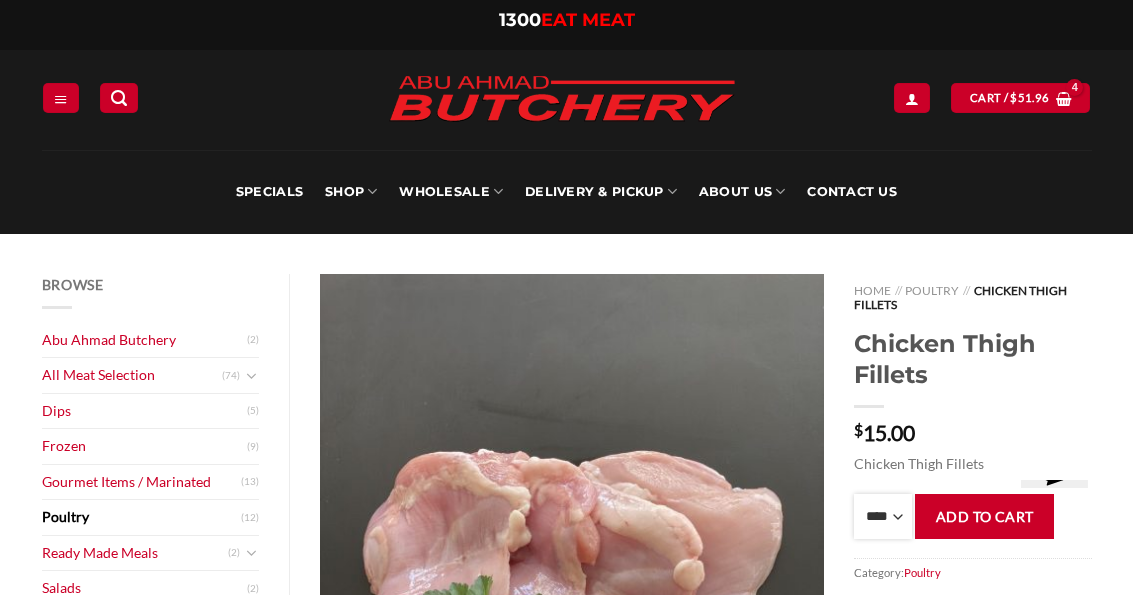 click on "**** * *** * *** * *** * *** * *** * *** * *** * *** * *** ** **** ** **** ** **** ** **** ** **** ** **** ** **** ** **** ** **** ** **** ** **** ** **** ** **** ** **** ** **** ** **** ** **** ** **** ** **** ** **** ** **** ** **** ** **** ** **** ** **** ** **** ** **** ** **** ** **** ** **** ** **** ** **** ** **** ** **** ** **** ** **** ** **** ** **** ** **** ** **** ** **** ** **** ** **** ** **** ** **** ** **** ** **** ** **** ** **** ** **** ** **** ** **** ** **** ** **** ** **** ** **** ** **** ** **** ** **** ** **** ** **** ** **** ** **** ** **** ** **** ** **** ** **** ** **** ** **** ** **** ** **** ** **** ** **** ** **** ** **** ** **** ** **** ** **** ** **** ** **** ** **** ** **** ** **** ** **** ** **** ** **** ** **** ** **** ** **** ** **** *** ***** *** ***** *** ***** *** ***** *** ***** *** ***** *** ***** *** ***** *** ***** *** ***** *** ***** *** ***** *** ***** *** ***** *** ***** *** ***** *** ***** *** ***** *** ***** *** ***** *** ***** *** ***** *** ***** *** ***** ***" at bounding box center [883, 516] 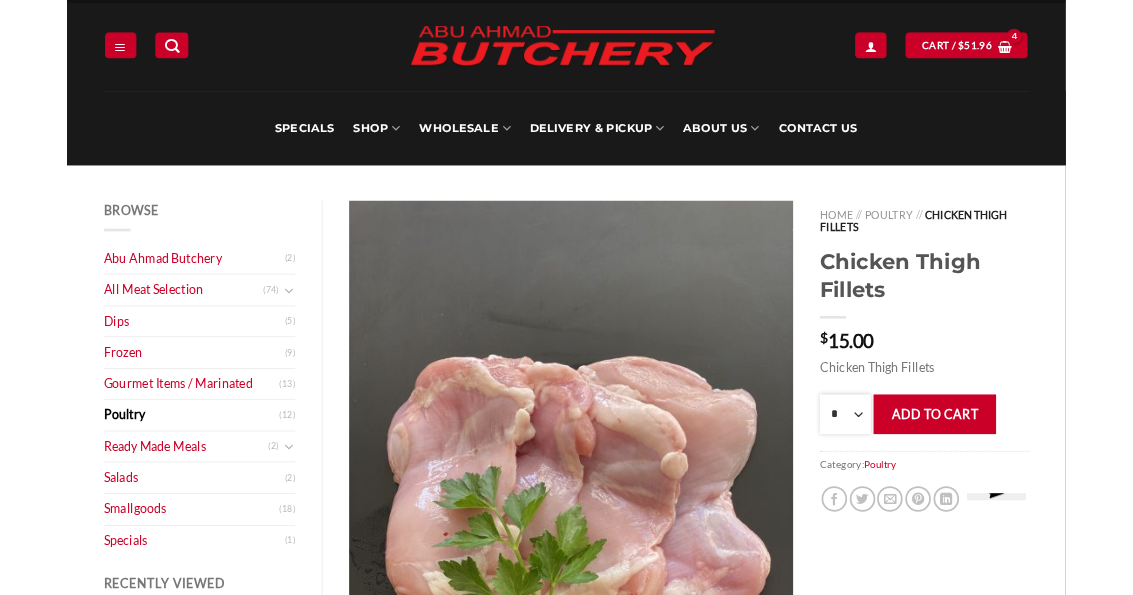 scroll, scrollTop: 126, scrollLeft: 0, axis: vertical 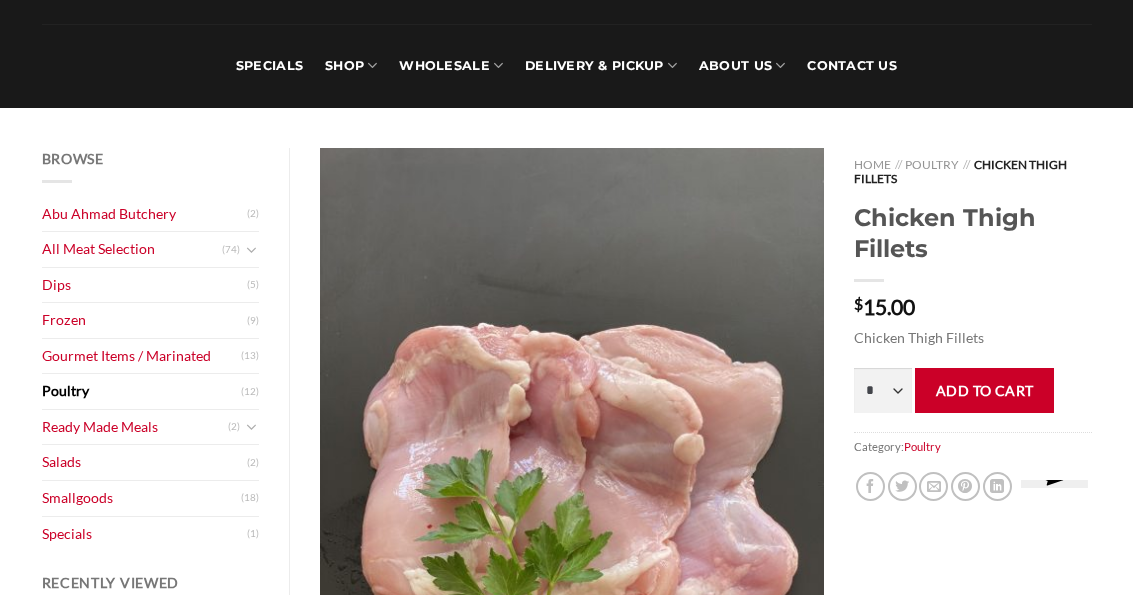 click on "Add to cart" at bounding box center [984, 390] 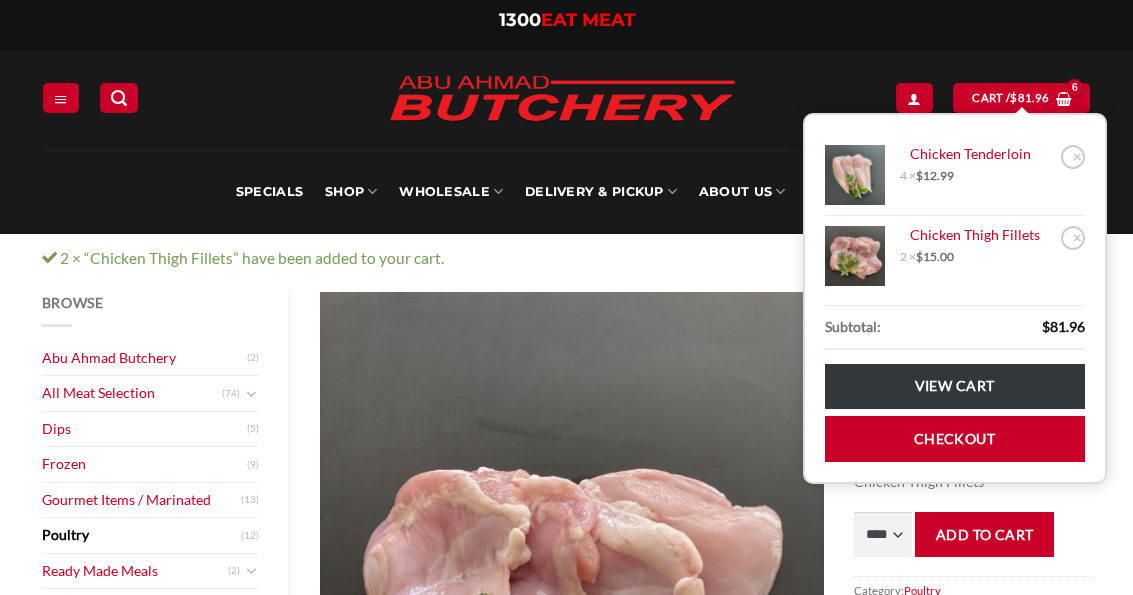 scroll, scrollTop: 0, scrollLeft: 0, axis: both 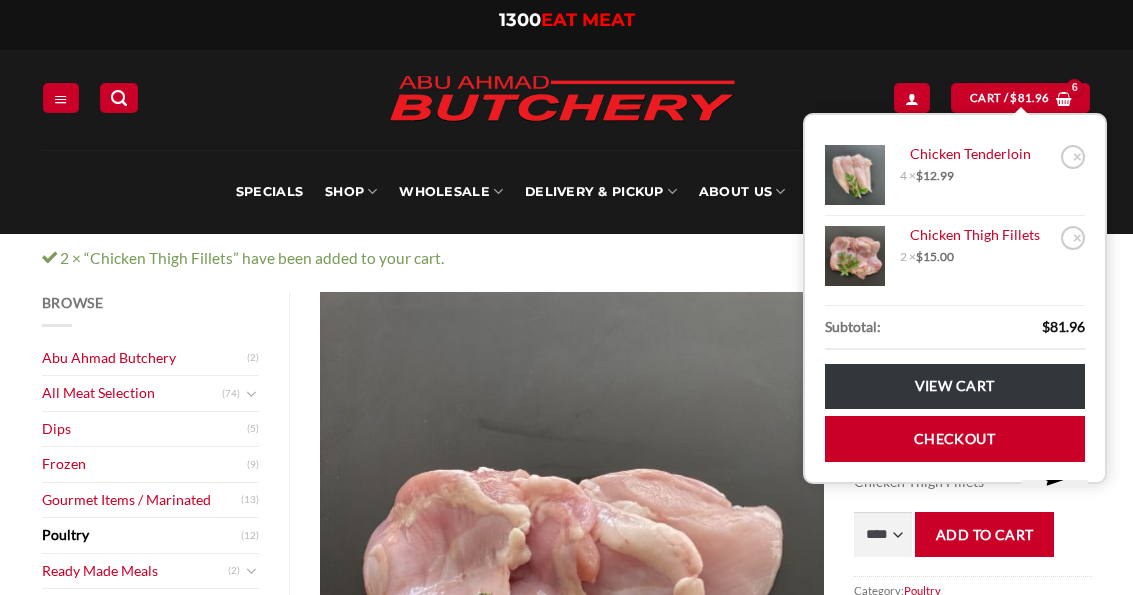 click at bounding box center [119, 98] 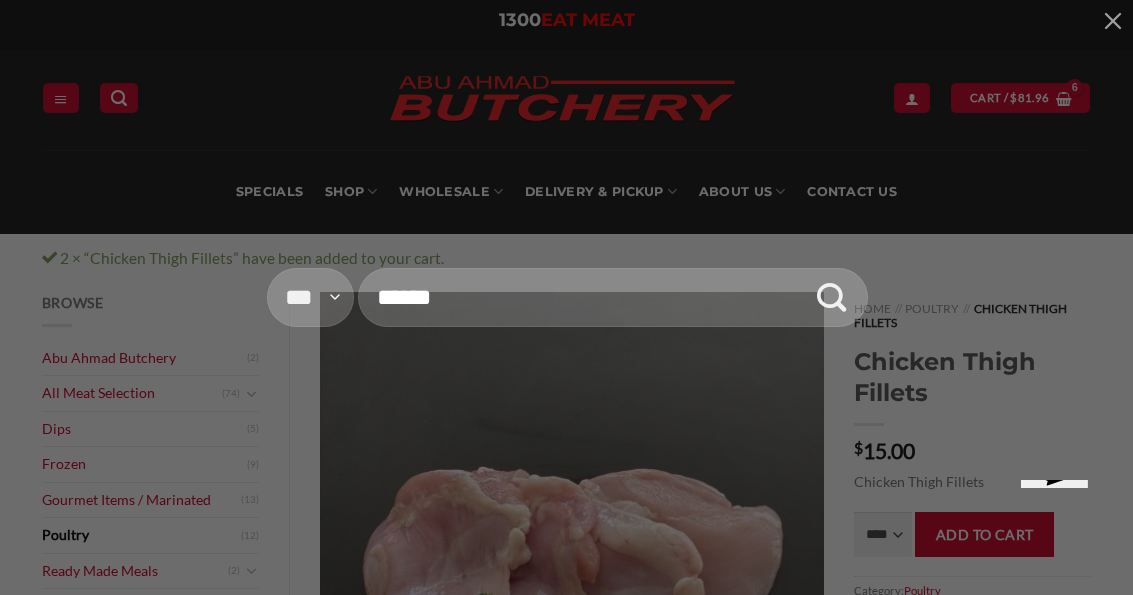 click on "Search for:" at bounding box center [613, 297] 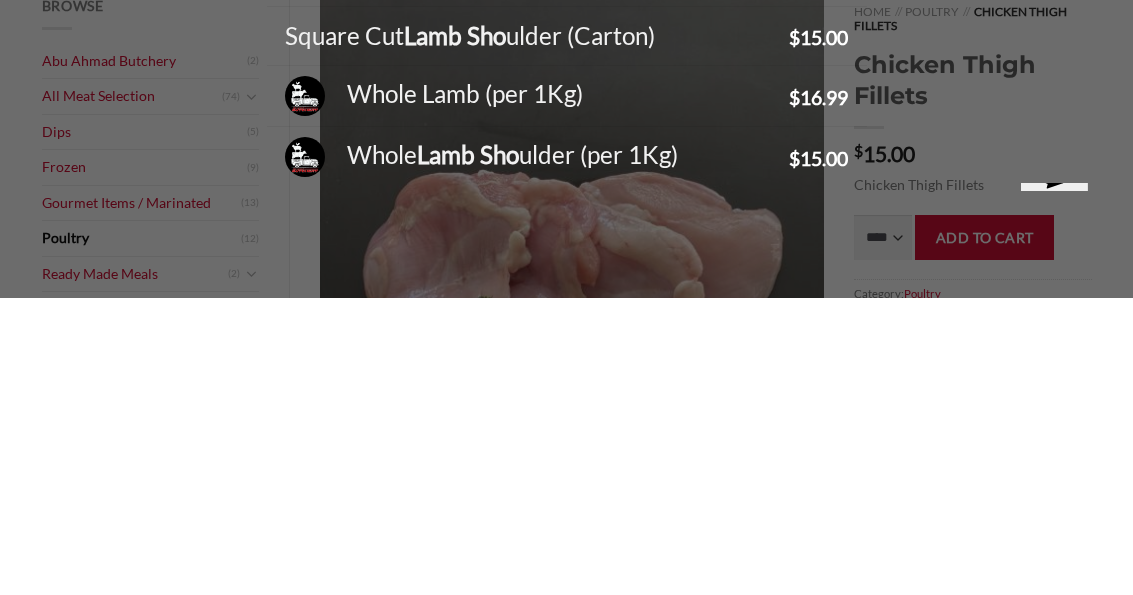scroll, scrollTop: 248, scrollLeft: 0, axis: vertical 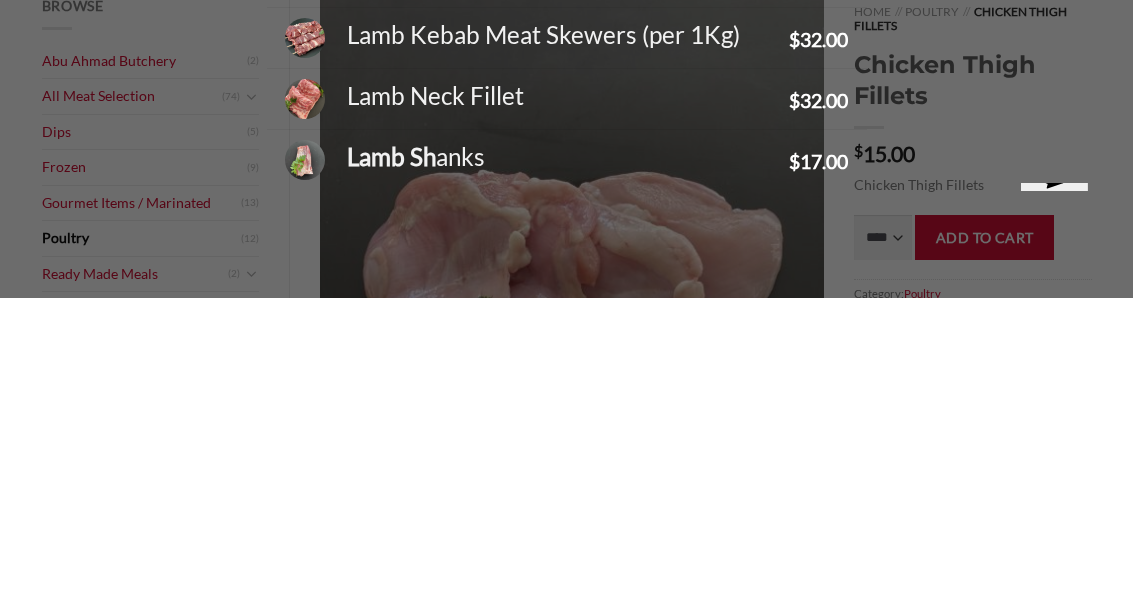 type on "*******" 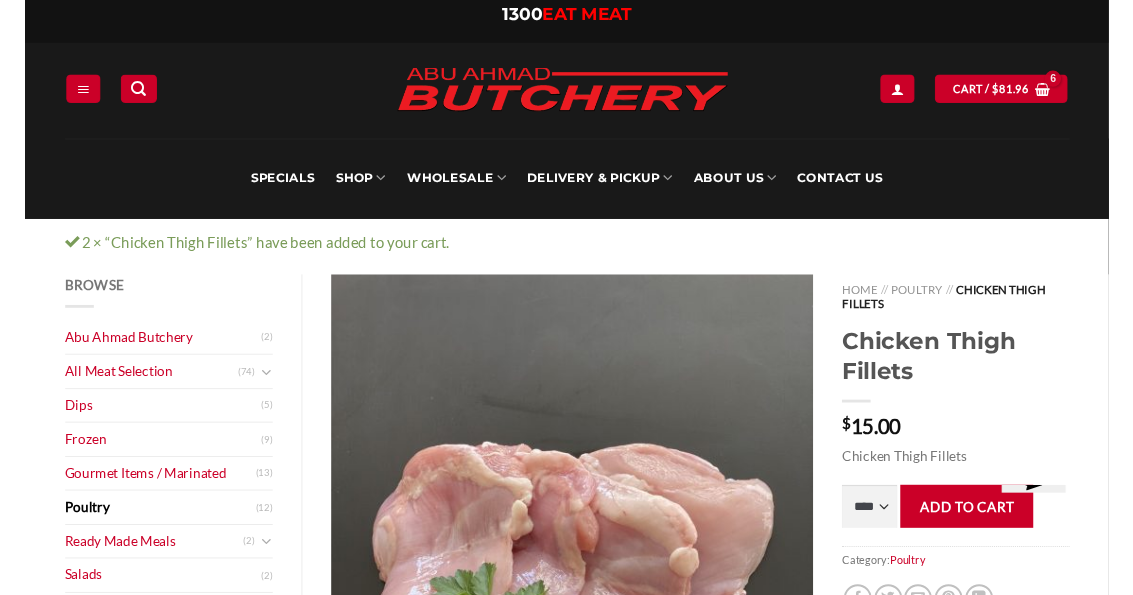 scroll, scrollTop: 32, scrollLeft: 0, axis: vertical 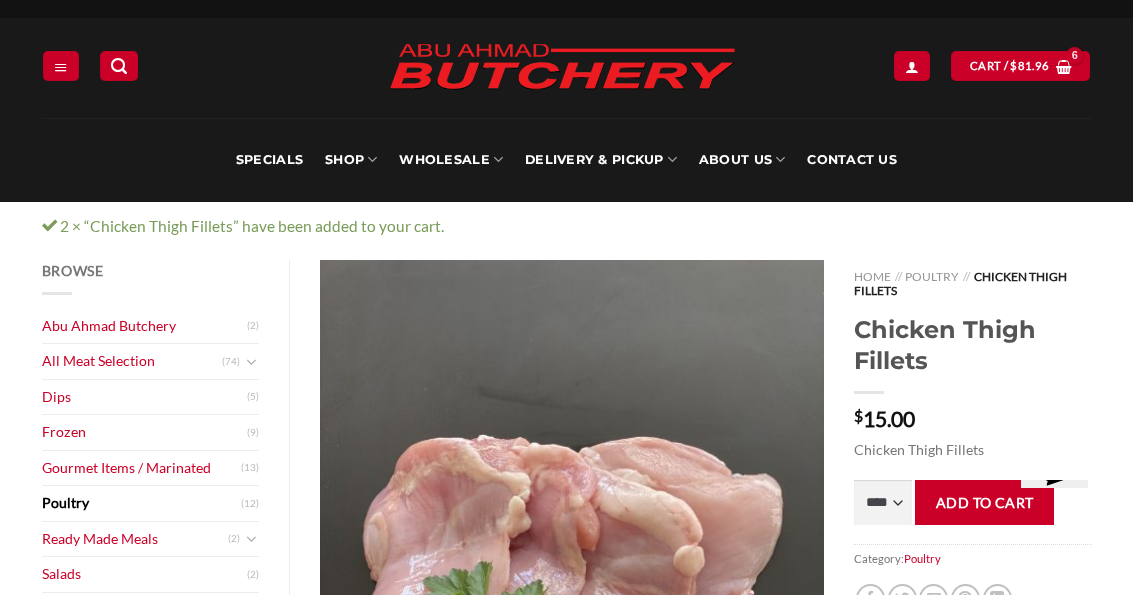 click at bounding box center (912, 67) 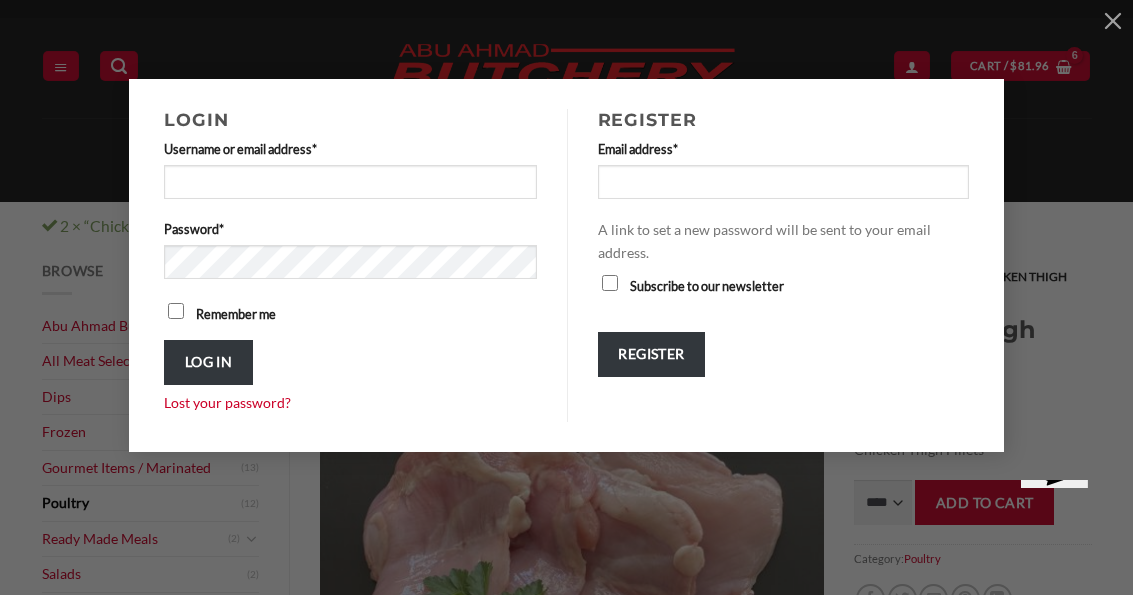 click on "Login
Username or email address  * Required
Password  * Required
Remember me
Log in
Lost your password?
Register
Email address  * Required
A link to set a new password will be sent to your email address.
Subscribe to our newsletter
Register
Loading..." at bounding box center [566, 265] 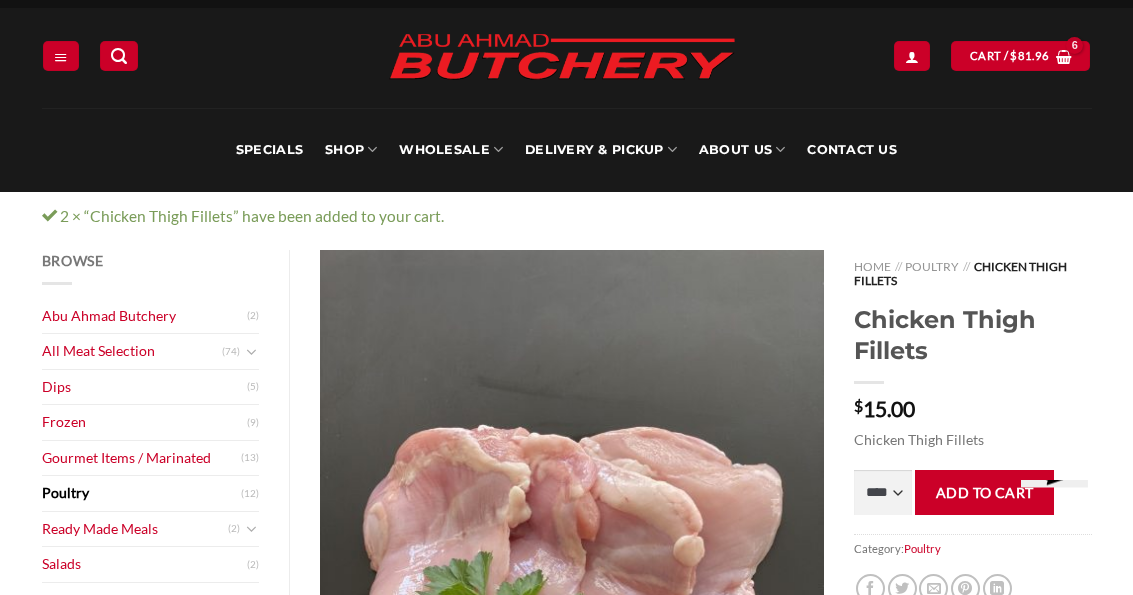 scroll, scrollTop: 42, scrollLeft: 0, axis: vertical 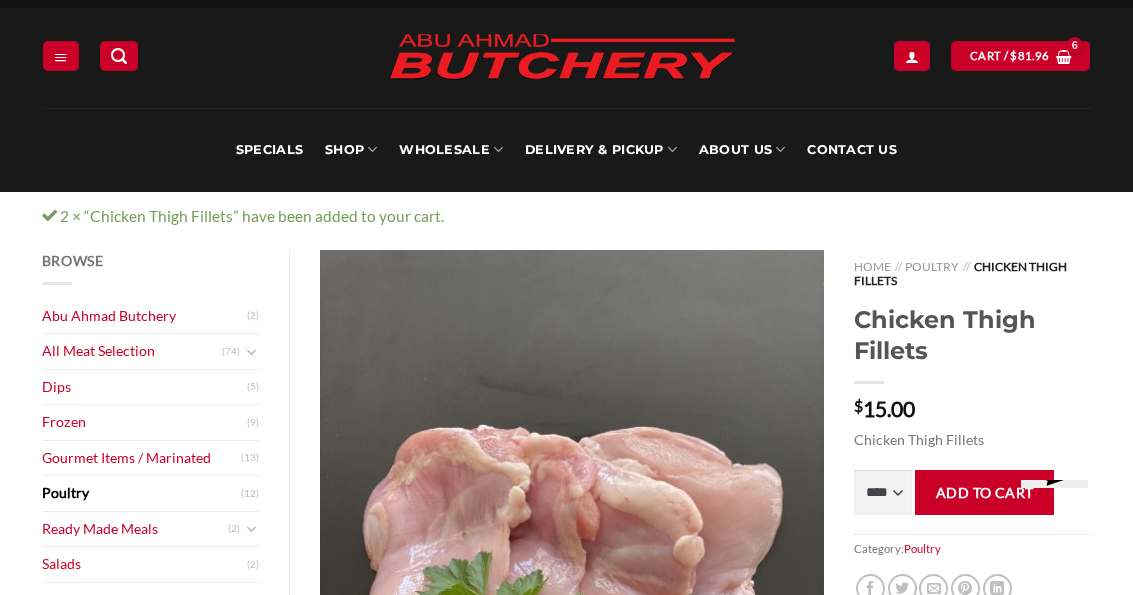 click at bounding box center (912, 55) 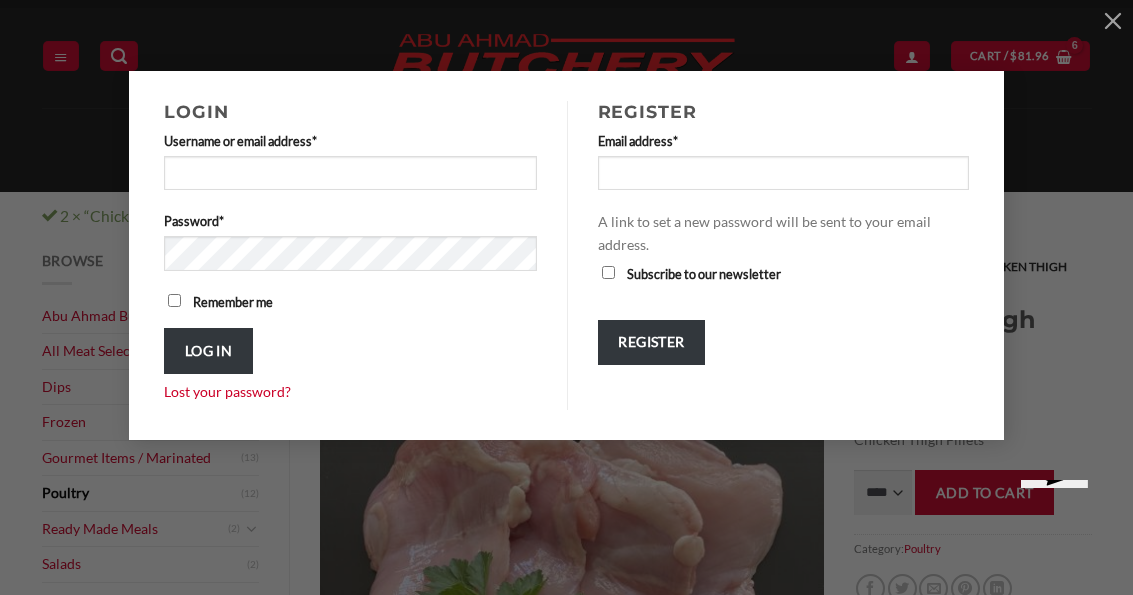 scroll, scrollTop: 0, scrollLeft: 0, axis: both 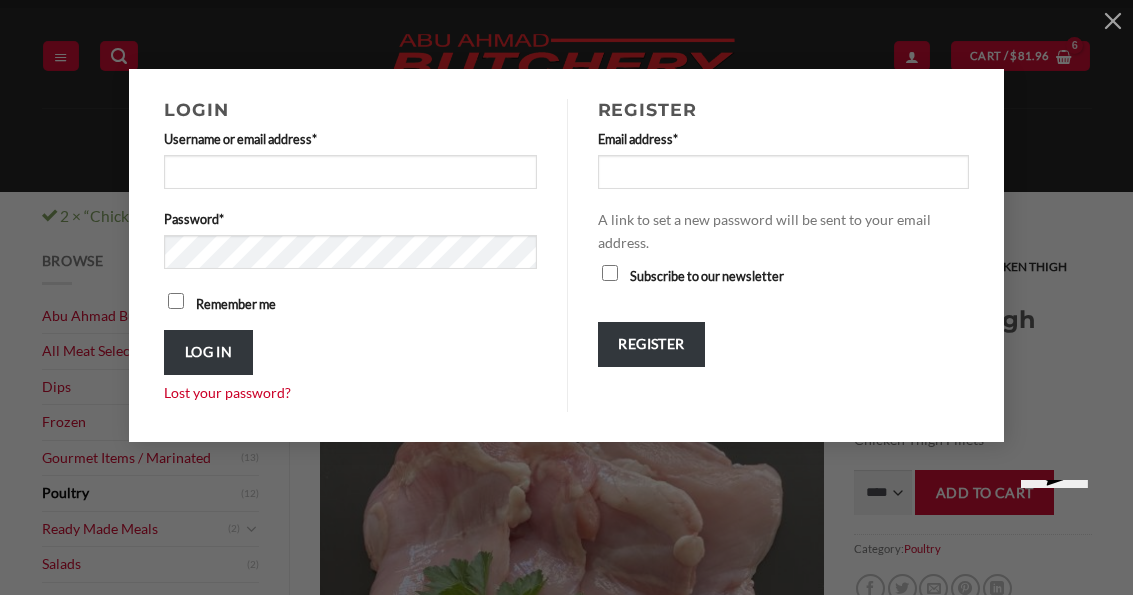 click on "Username or email address  * Required" at bounding box center [350, 172] 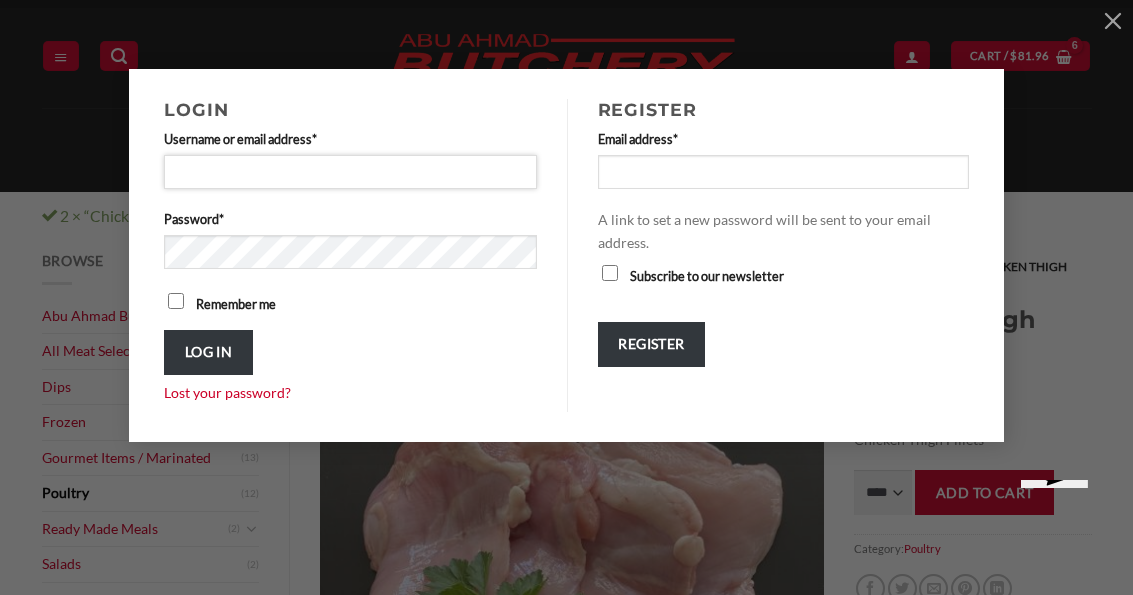 type on "**********" 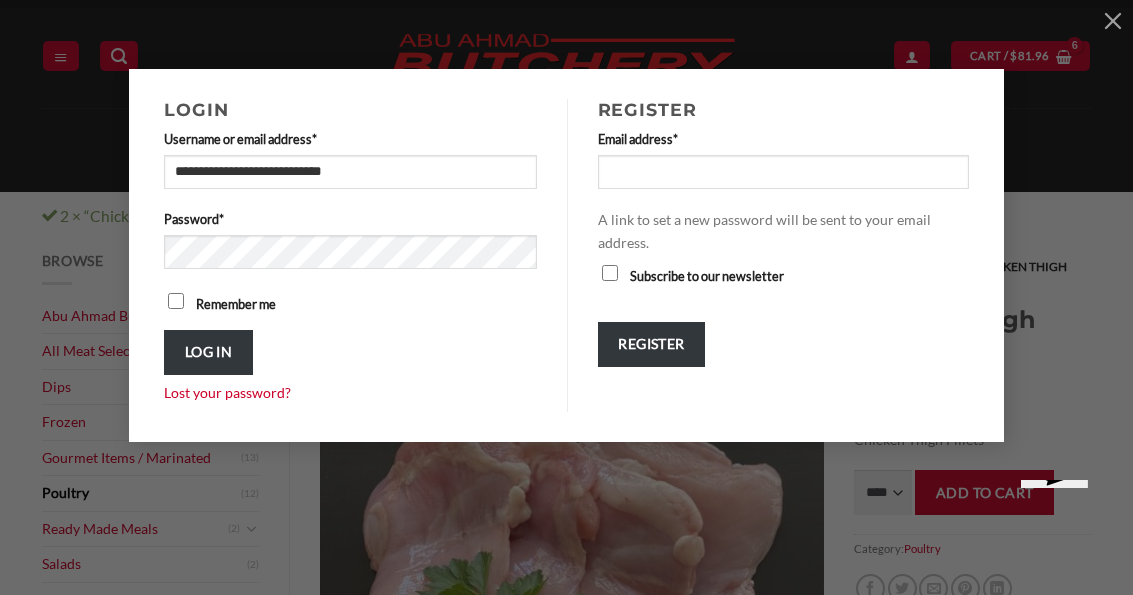 click on "Log in" at bounding box center (208, 352) 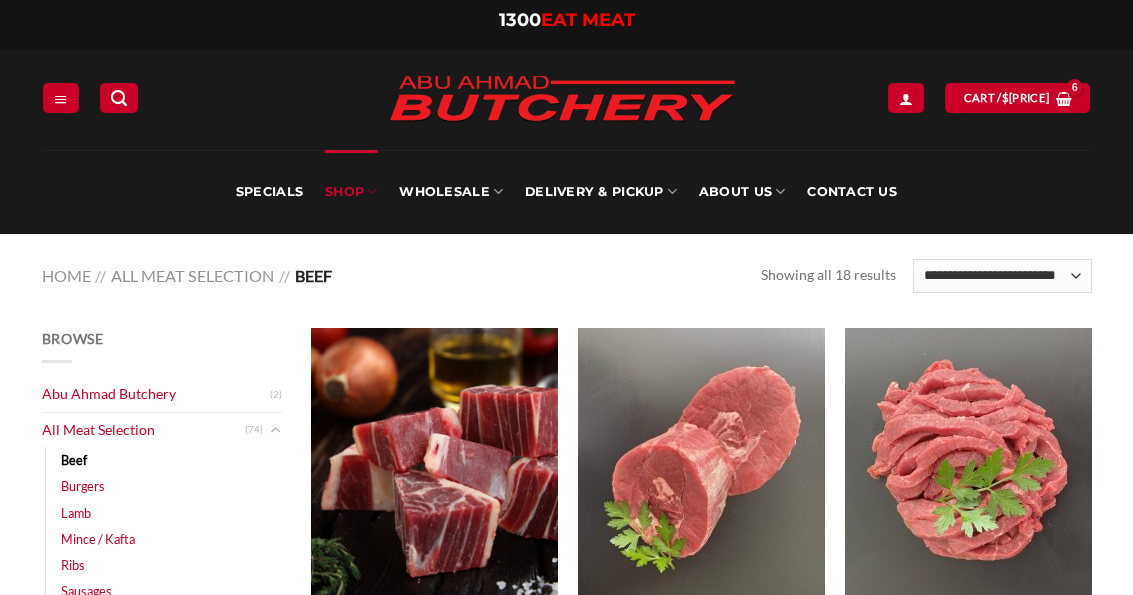 scroll, scrollTop: 0, scrollLeft: 0, axis: both 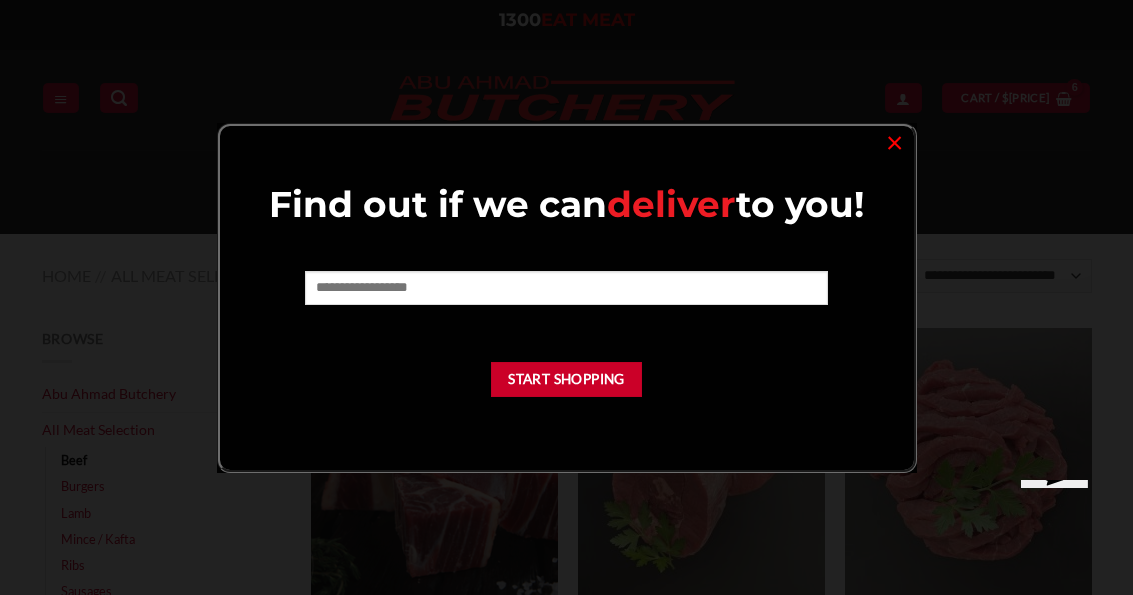 click on "×" at bounding box center (894, 141) 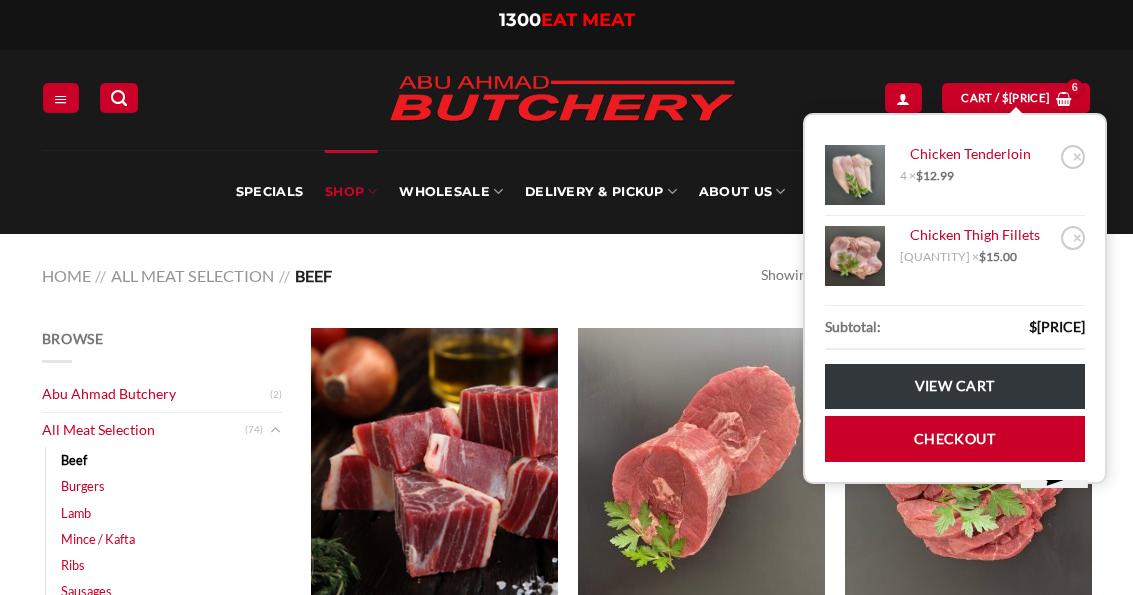 click on "$ 81.96" at bounding box center (1026, 97) 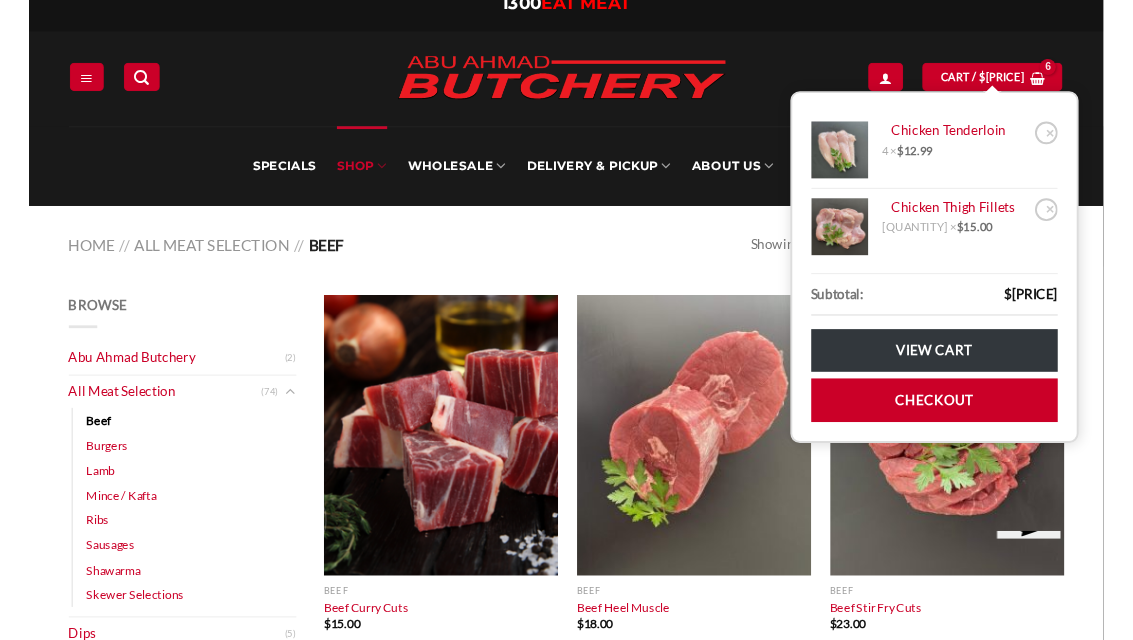 scroll, scrollTop: 93, scrollLeft: 0, axis: vertical 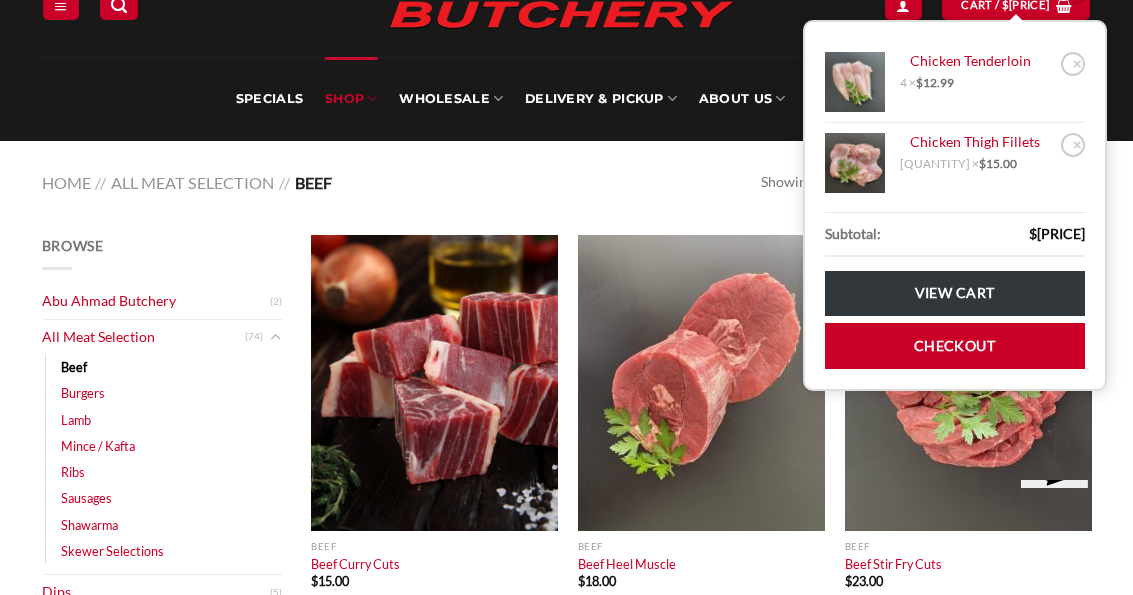 click on "Specials
SHOP
Meats
All Meat Selection
Mince / Kafta
Beef
Burgers
Gourmet Items / Marinated
Ribs
Lamb
Sausages
Skewer Selections
Poultry
Smallgoods
Frozen
Ready Made Meals
DIPS
Ready Made Salads
Wholesale
Wholesale Registration
Wholesale Login
BULK Products (Requires Access)
Delivery & Pickup
FREE Click & Collect
Delivery Options
FAQs
About Us
About AAB
Our History
Careers
Feedback Form
Refund & Returns
Find our store
Terms of Service
Privacy Policy
Recipes
Recipes by Amina El-Shafeie
Recipes by Hoda Kebbosi
Contact Us" at bounding box center (566, 99) 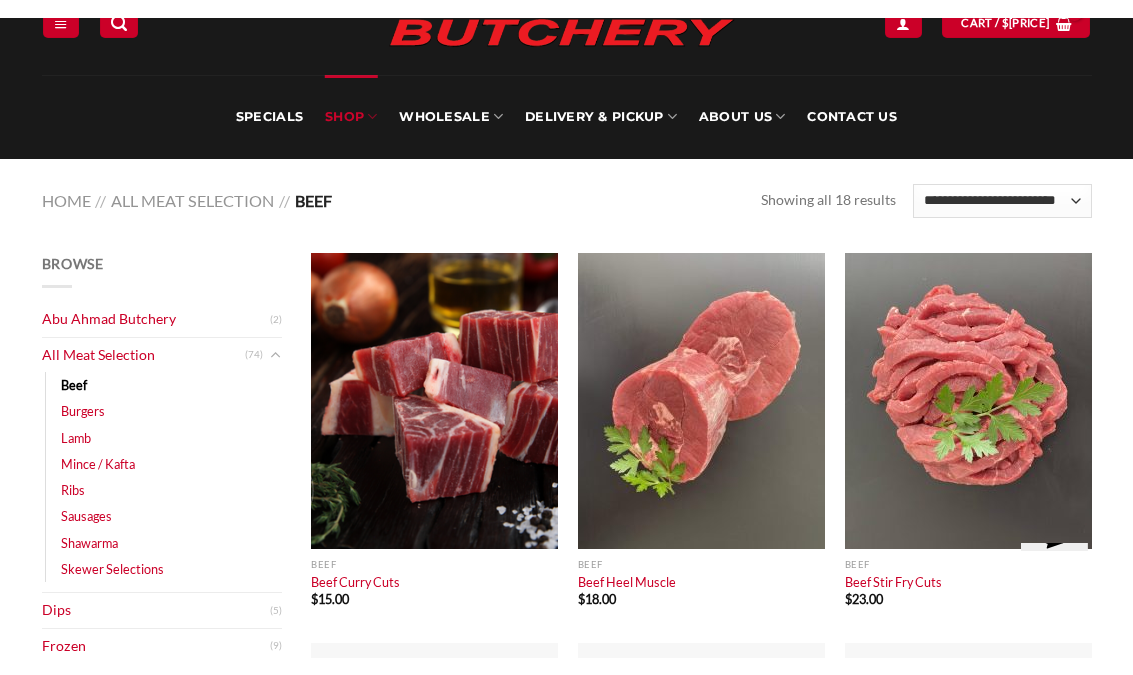 scroll, scrollTop: 58, scrollLeft: 0, axis: vertical 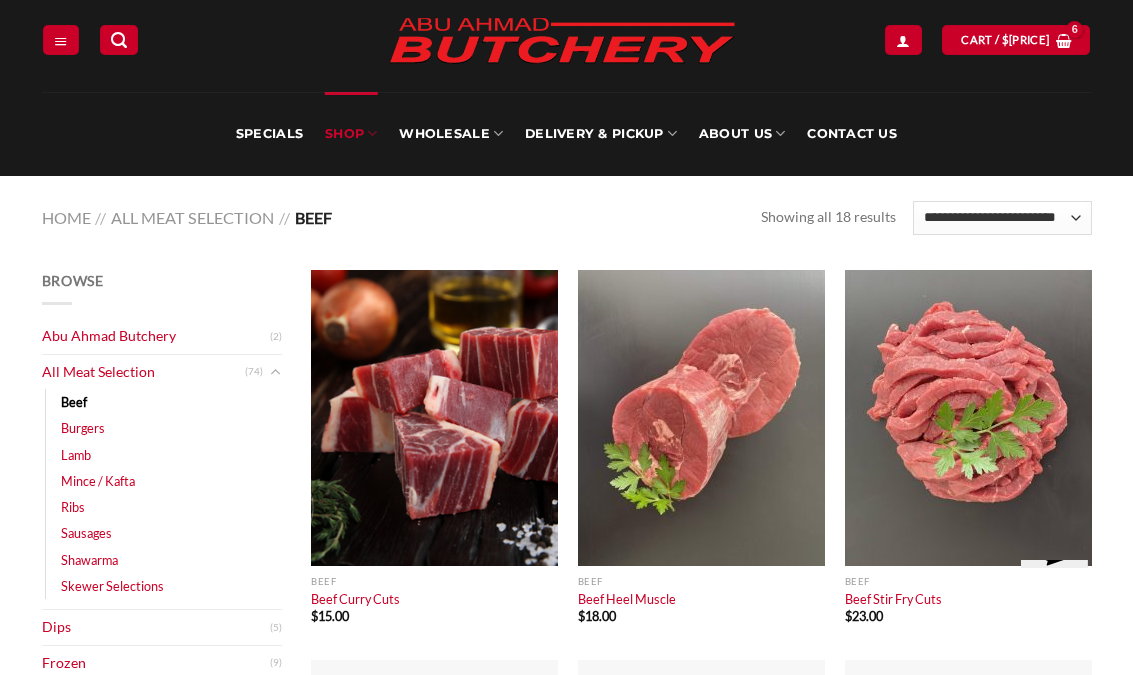 click on "Lamb" at bounding box center (76, 455) 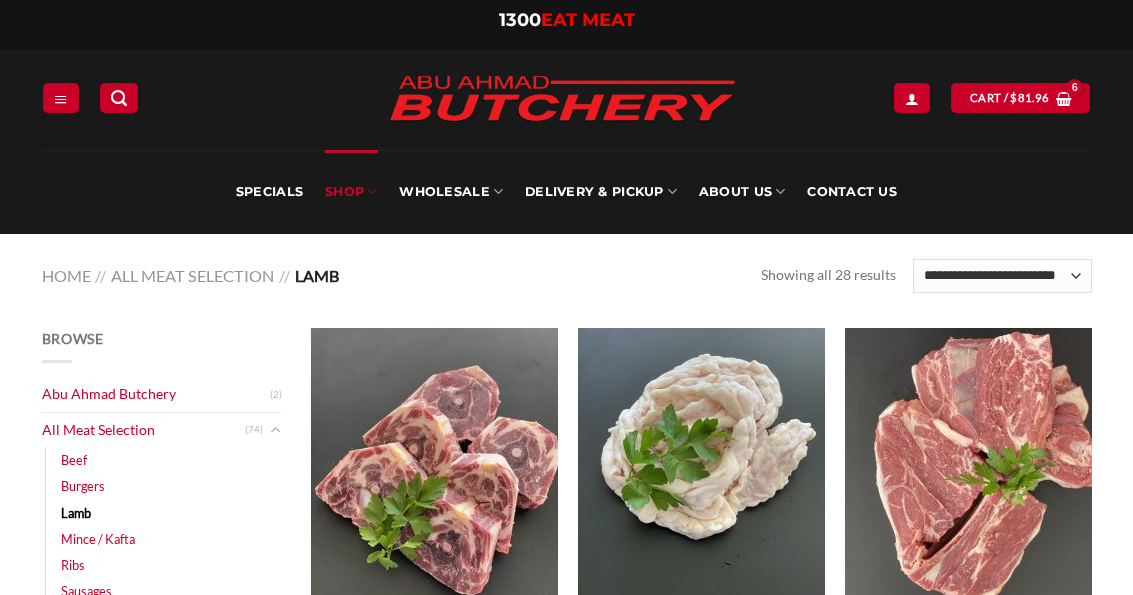 scroll, scrollTop: 0, scrollLeft: 0, axis: both 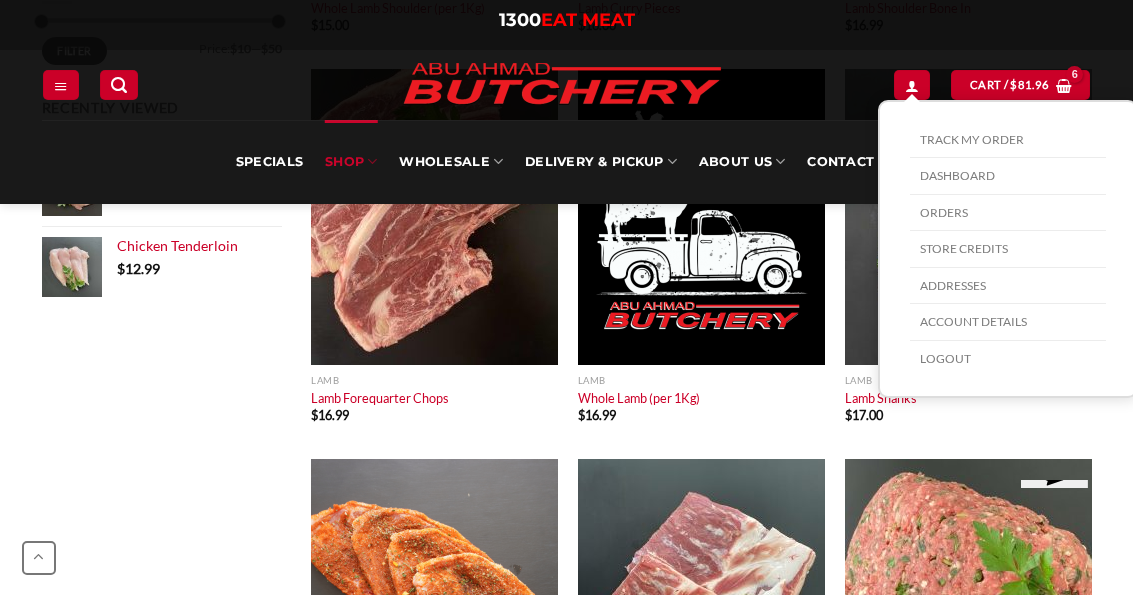 click at bounding box center [912, 84] 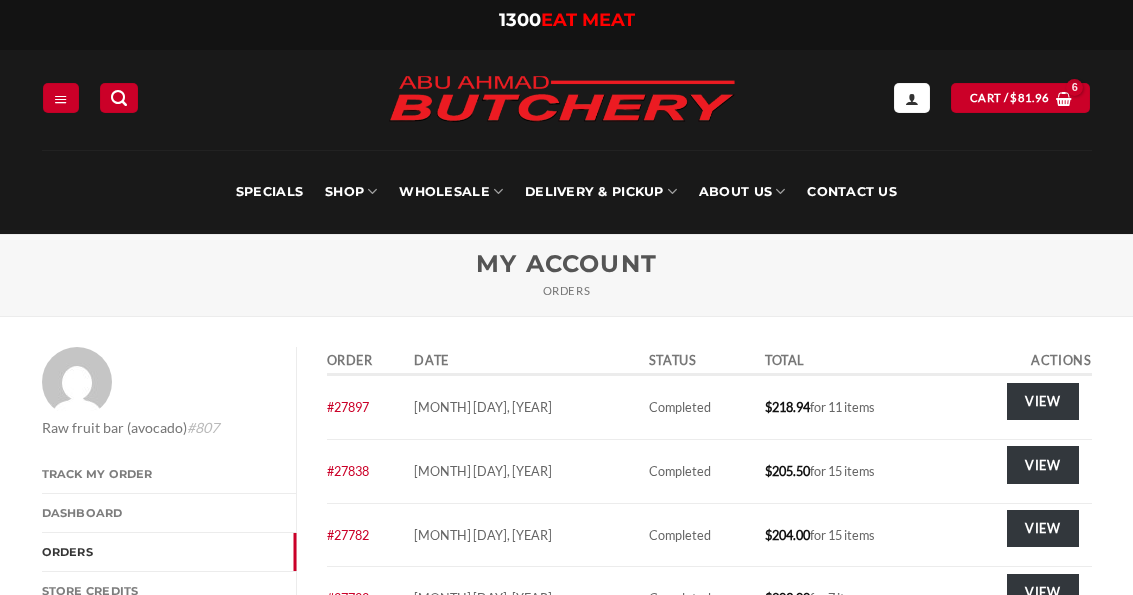 scroll, scrollTop: 0, scrollLeft: 0, axis: both 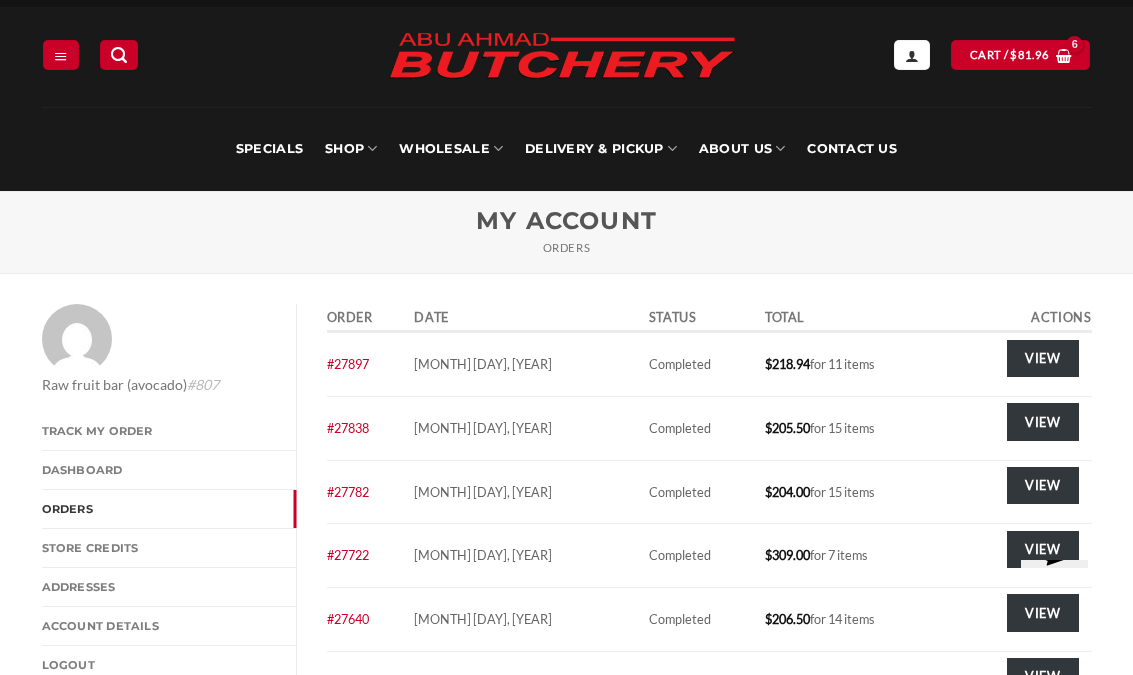 click on "View" at bounding box center (1043, 358) 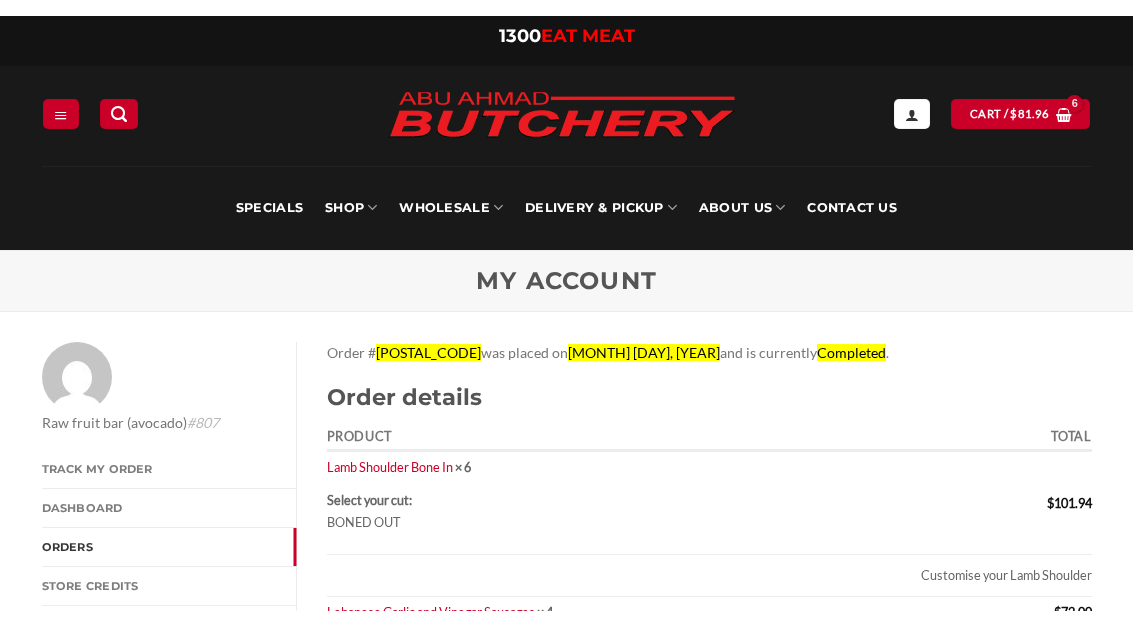 scroll, scrollTop: 0, scrollLeft: 0, axis: both 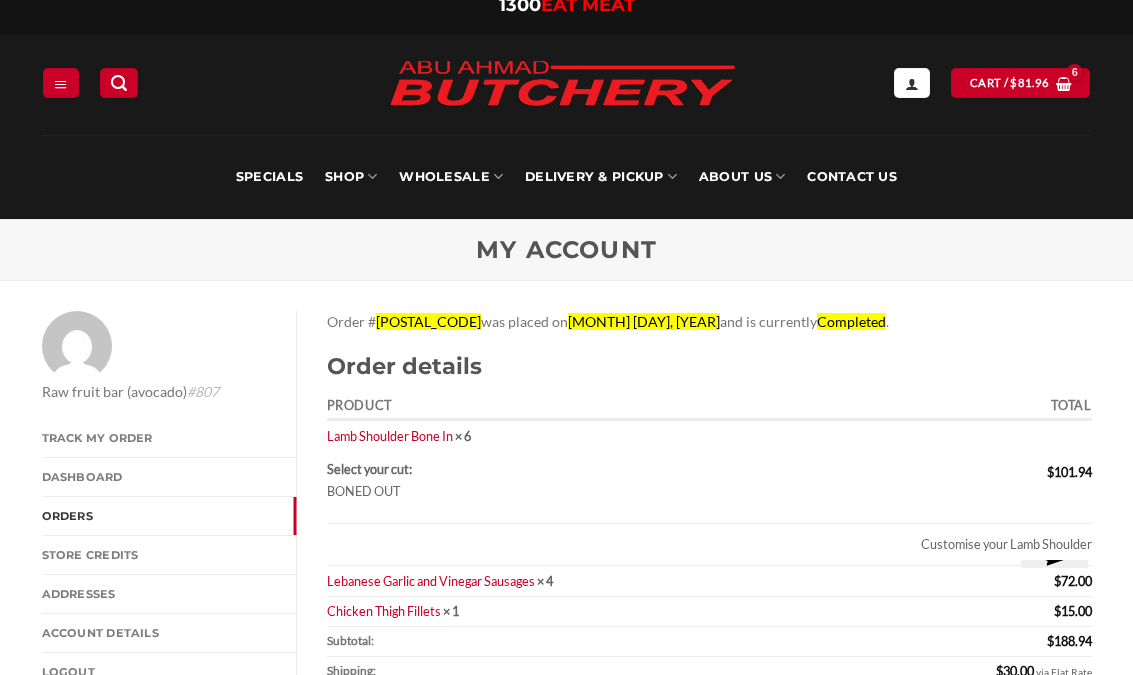 click on "Lamb Shoulder Bone In" at bounding box center (390, 436) 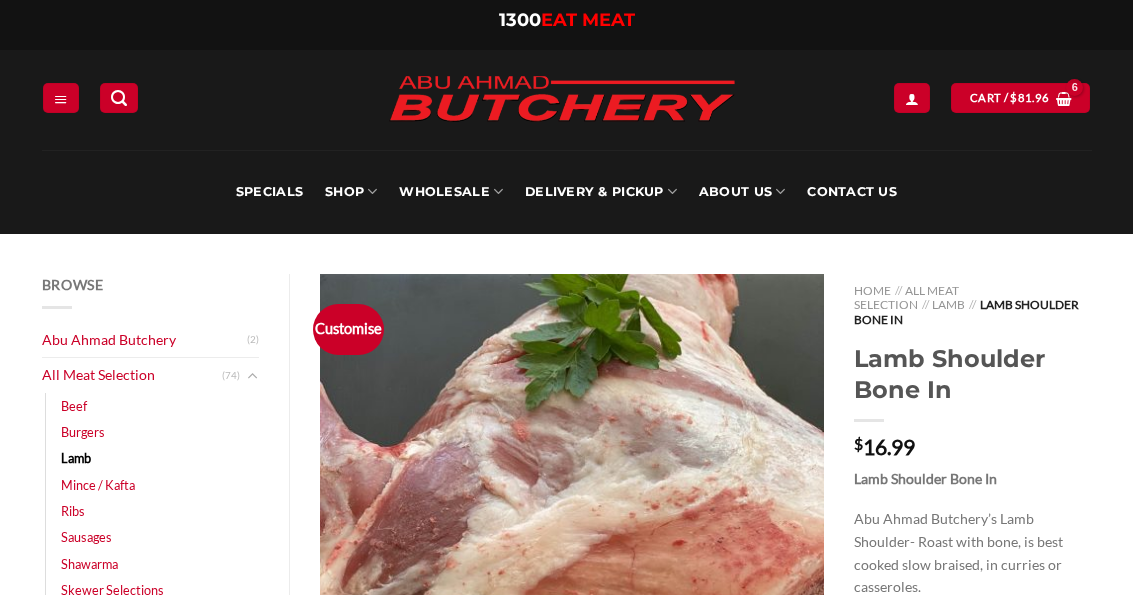 scroll, scrollTop: 0, scrollLeft: 0, axis: both 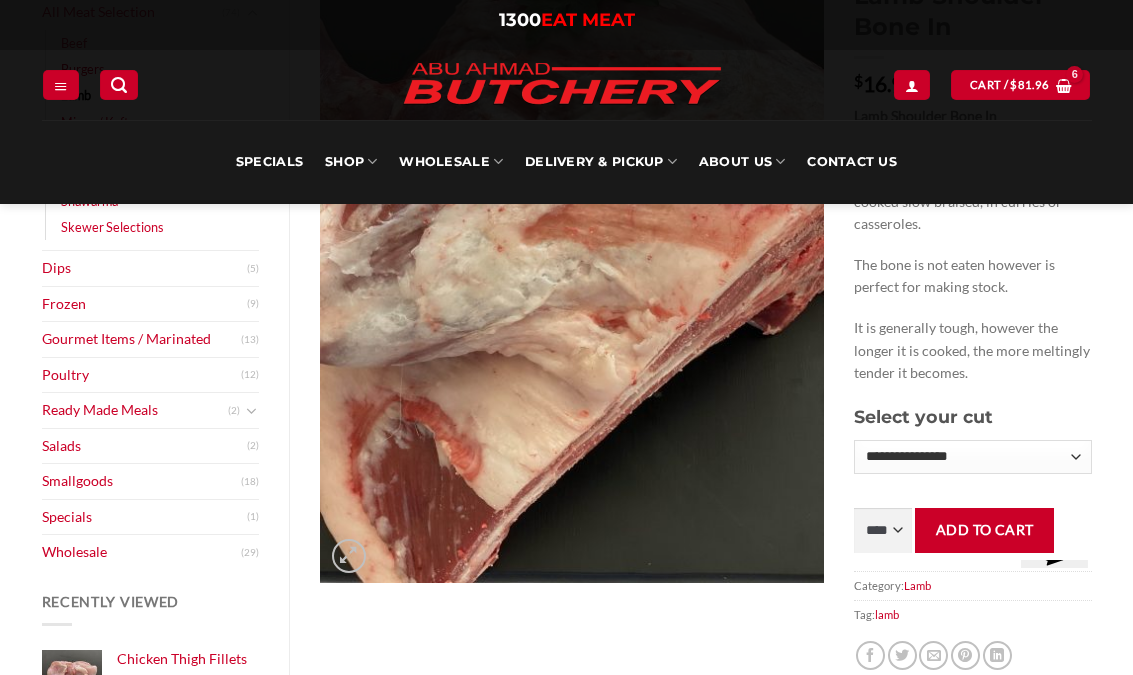 click on "**** * *** * *** * *** * *** * *** * *** * *** * *** * *** ** **** ** **** ** **** ** **** ** **** ** **** ** **** ** **** ** **** ** **** ** **** ** **** ** **** ** **** ** **** ** **** ** **** ** **** ** **** ** **** ** **** ** **** ** **** ** **** ** **** ** **** ** **** ** **** ** **** ** **** ** **** ** **** ** **** ** **** ** **** ** **** ** **** ** **** ** **** ** **** ** **** ** **** ** **** ** **** ** **** ** **** ** **** ** **** ** **** ** **** ** **** ** **** ** **** ** **** ** **** ** **** ** **** ** **** ** **** ** **** ** **** ** **** ** **** ** **** ** **** ** **** ** **** ** **** ** **** ** **** ** **** ** **** ** **** ** **** ** **** ** **** ** **** ** **** ** **** ** **** ** **** ** **** ** **** ** **** ** **** ** **** ** **** ** **** ** **** ** **** *** ***** *** ***** *** ***** *** ***** *** ***** *** ***** *** ***** *** ***** *** ***** *** ***** *** ***** *** ***** *** ***** *** ***** *** ***** *** ***** *** ***** *** ***** *** ***** *** ***** *** ***** *** ***** *** ***** *** ***** ***" at bounding box center [883, 530] 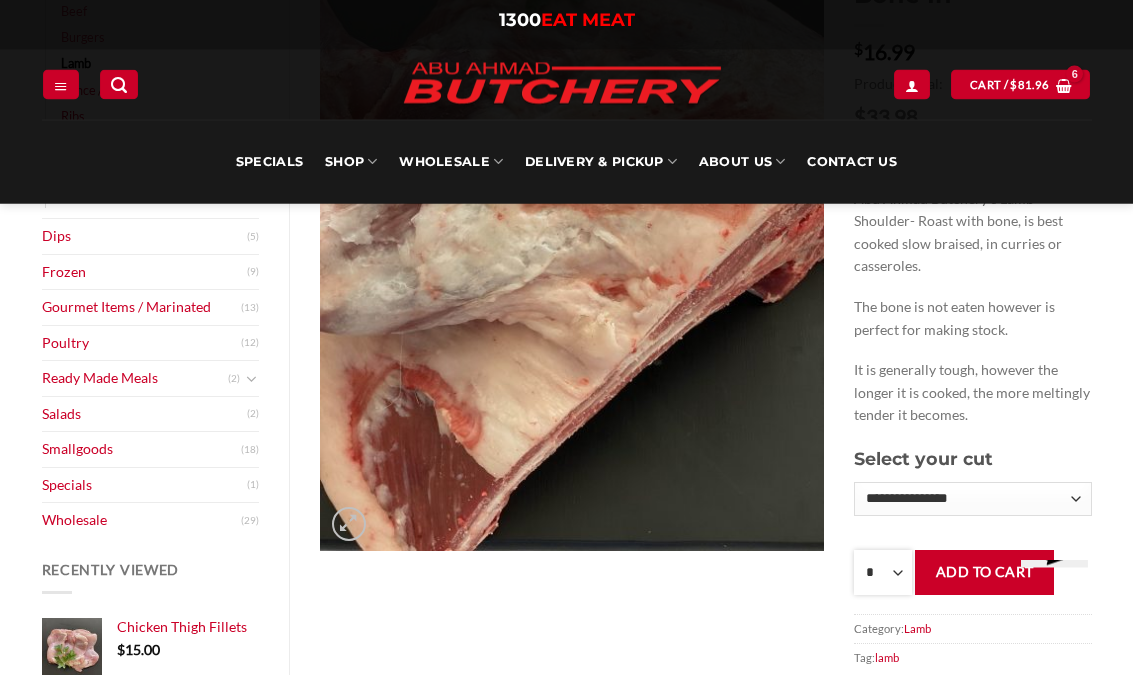 scroll, scrollTop: 395, scrollLeft: 0, axis: vertical 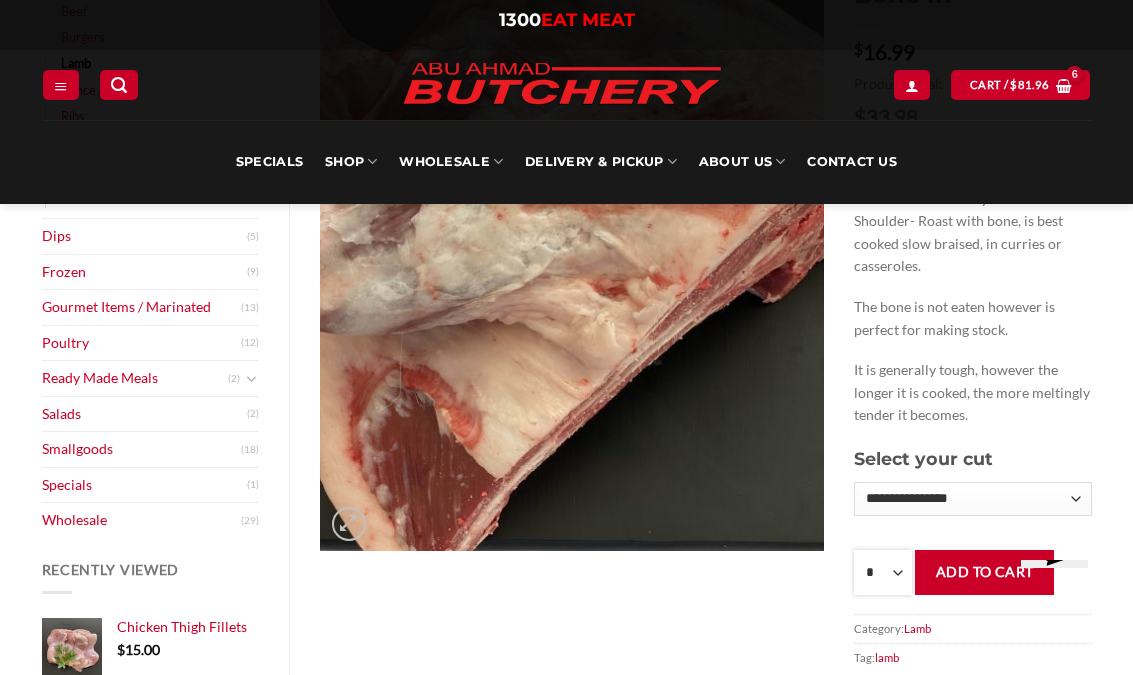 click on "**** * *** * *** * *** * *** * *** * *** * *** * *** * *** ** **** ** **** ** **** ** **** ** **** ** **** ** **** ** **** ** **** ** **** ** **** ** **** ** **** ** **** ** **** ** **** ** **** ** **** ** **** ** **** ** **** ** **** ** **** ** **** ** **** ** **** ** **** ** **** ** **** ** **** ** **** ** **** ** **** ** **** ** **** ** **** ** **** ** **** ** **** ** **** ** **** ** **** ** **** ** **** ** **** ** **** ** **** ** **** ** **** ** **** ** **** ** **** ** **** ** **** ** **** ** **** ** **** ** **** ** **** ** **** ** **** ** **** ** **** ** **** ** **** ** **** ** **** ** **** ** **** ** **** ** **** ** **** ** **** ** **** ** **** ** **** ** **** ** **** ** **** ** **** ** **** ** **** ** **** ** **** ** **** ** **** ** **** ** **** ** **** ** **** *** ***** *** ***** *** ***** *** ***** *** ***** *** ***** *** ***** *** ***** *** ***** *** ***** *** ***** *** ***** *** ***** *** ***** *** ***** *** ***** *** ***** *** ***** *** ***** *** ***** *** ***** *** ***** *** ***** *** ***** ***" at bounding box center [883, 572] 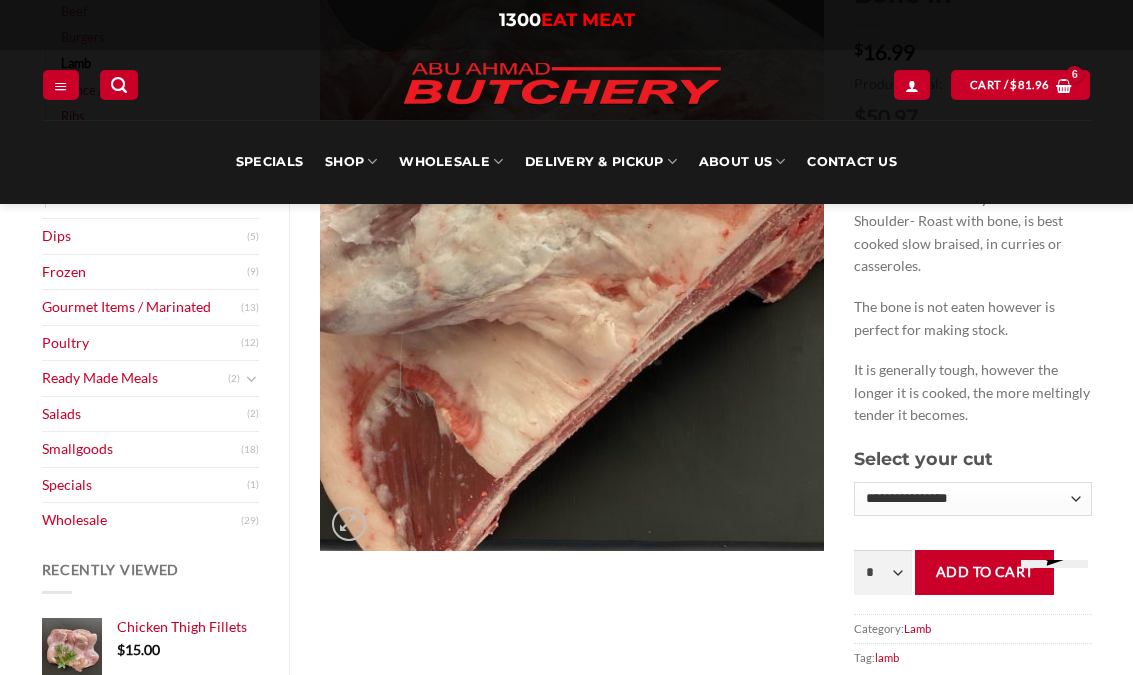 click on "Add to cart" at bounding box center (984, 572) 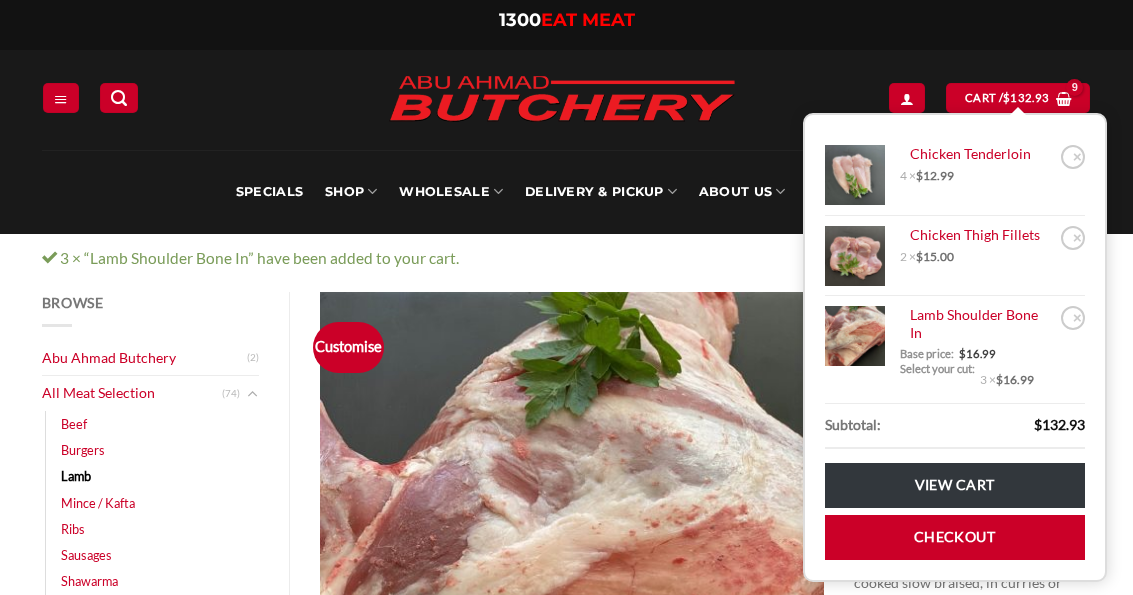 scroll, scrollTop: 0, scrollLeft: 0, axis: both 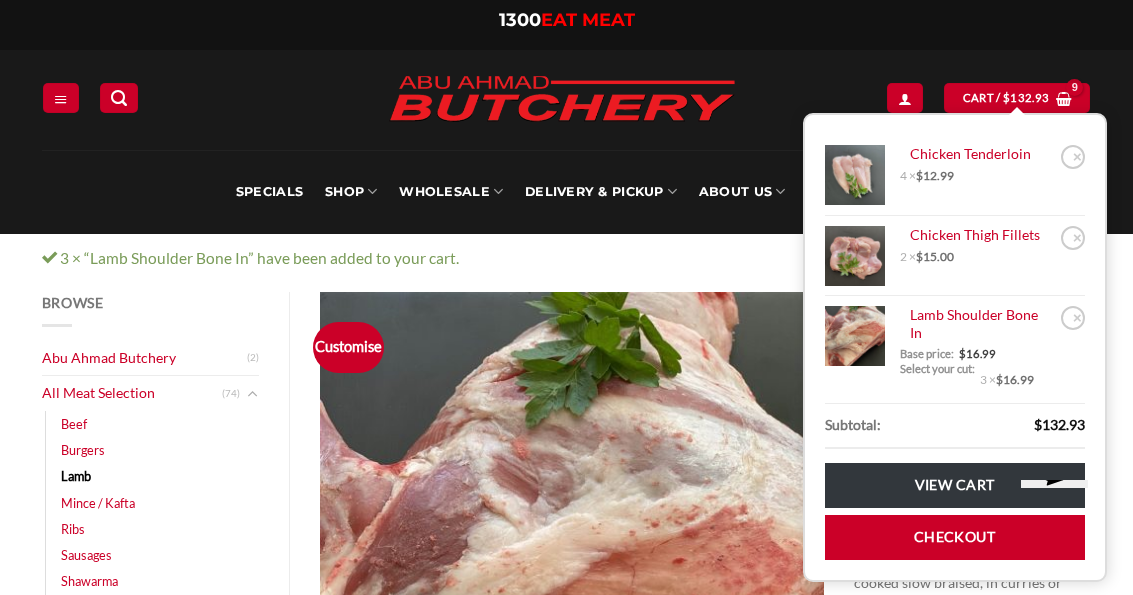 click on "$ 132.93" at bounding box center (1026, 97) 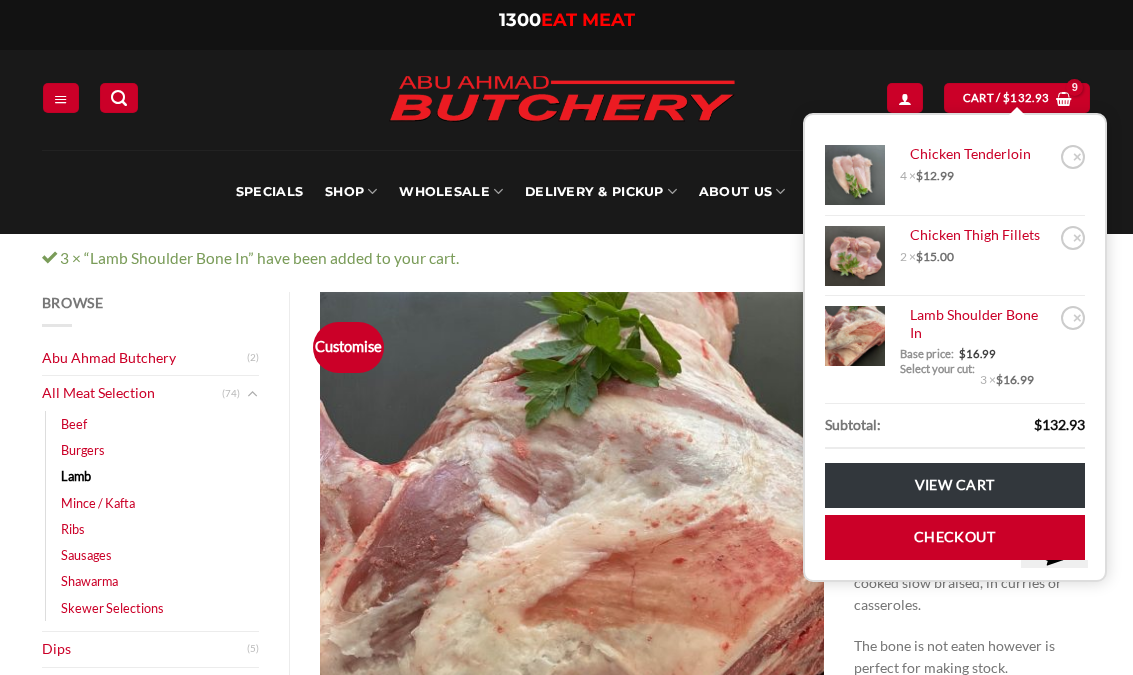 click on "Checkout" at bounding box center [955, 537] 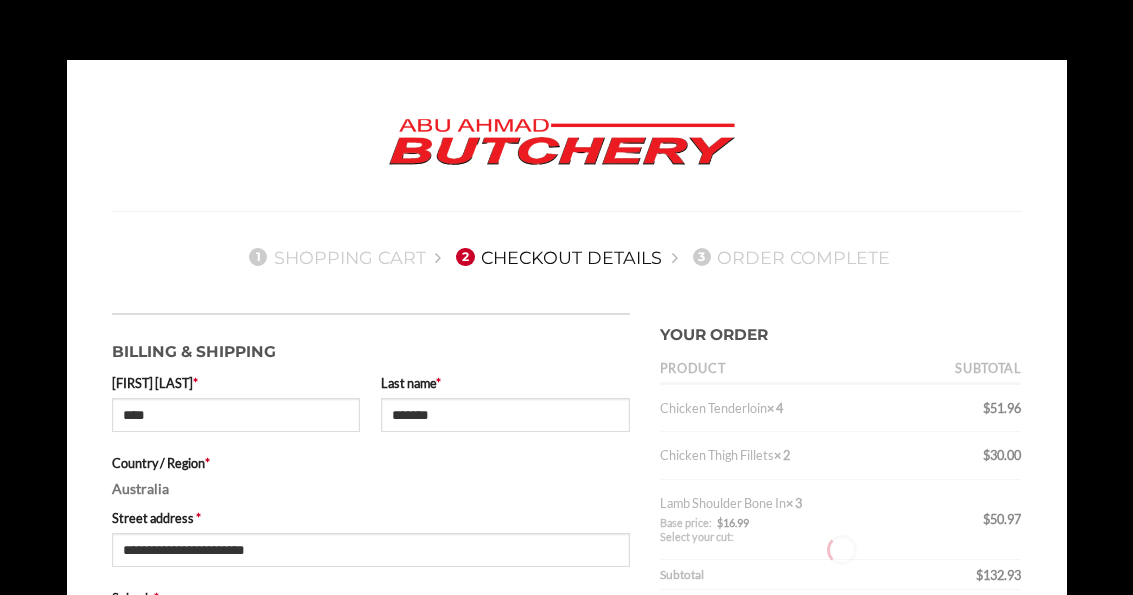 select on "***" 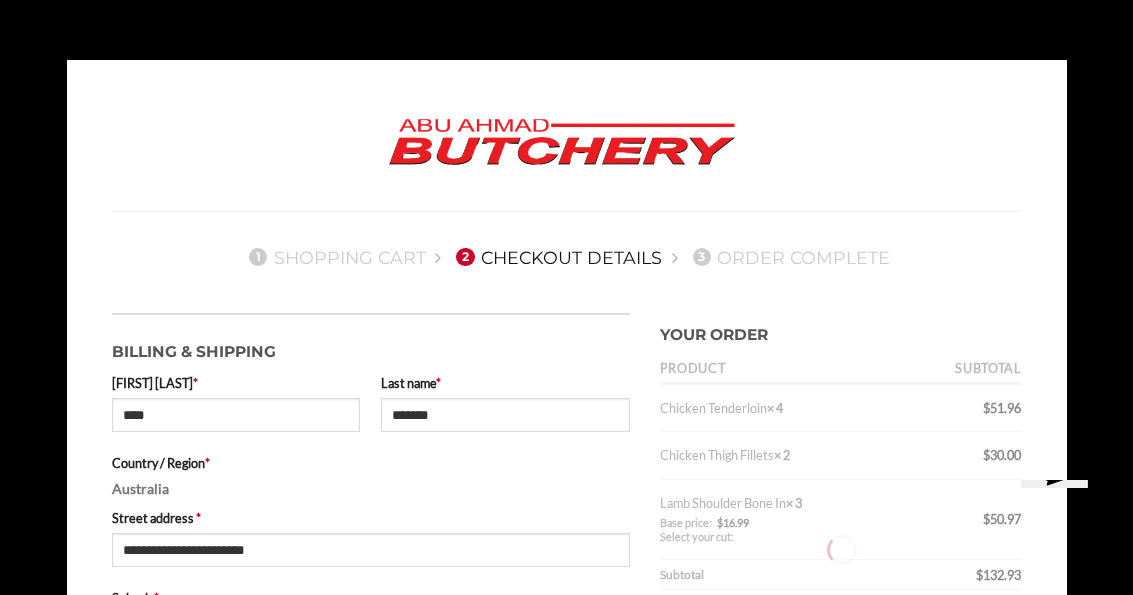 scroll, scrollTop: 0, scrollLeft: 0, axis: both 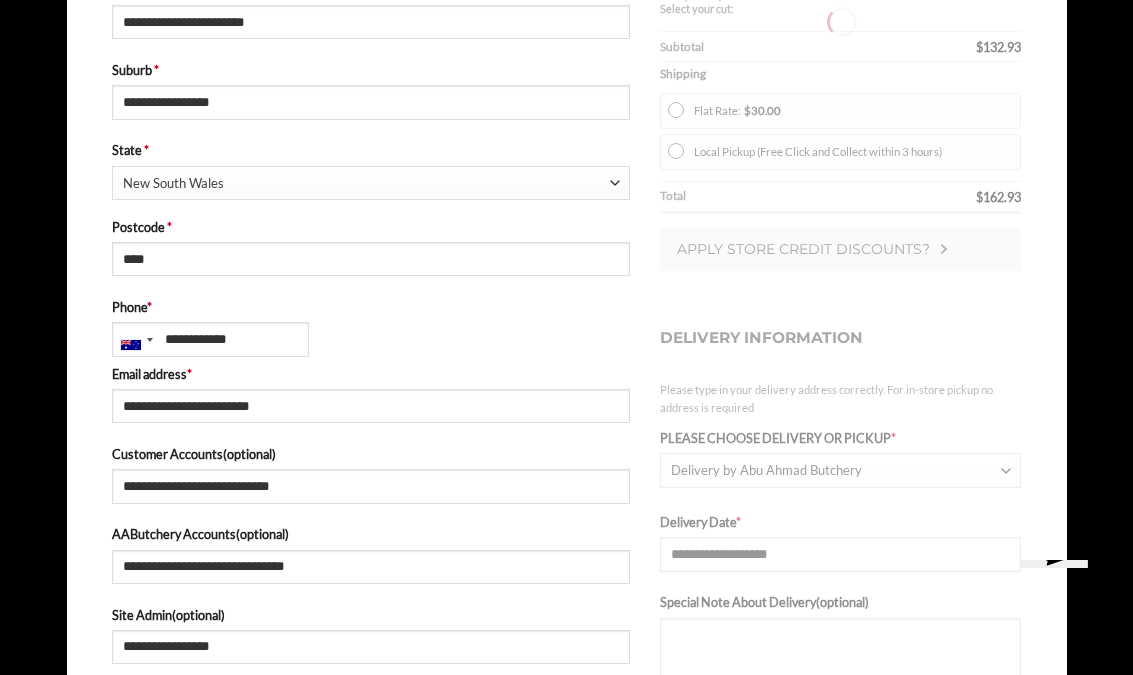 type on "**********" 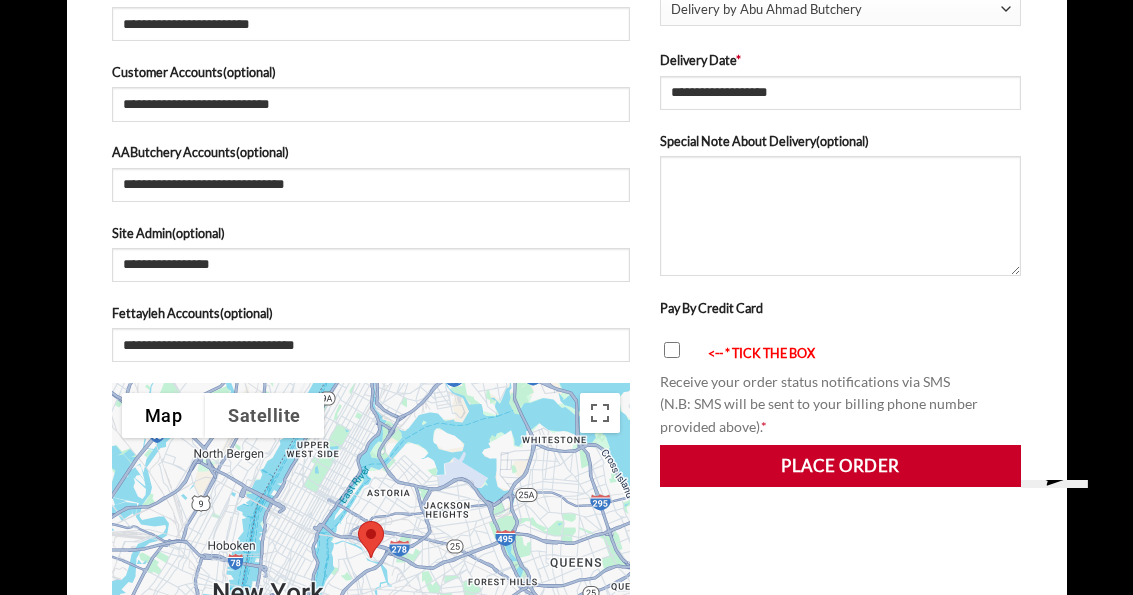 scroll, scrollTop: 908, scrollLeft: 0, axis: vertical 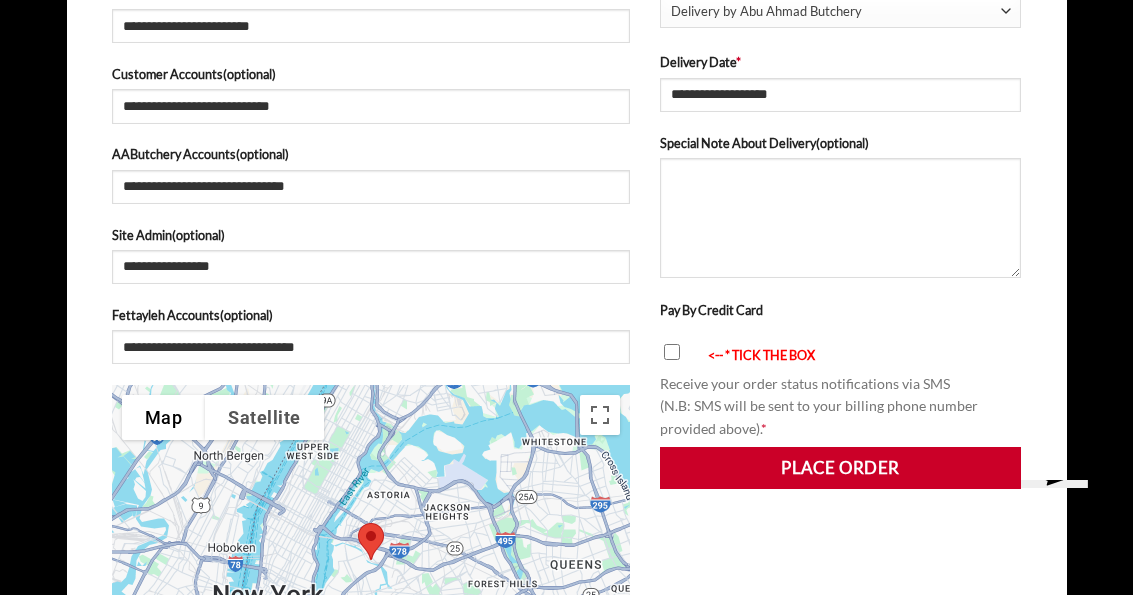 click on "Place order" at bounding box center [841, 468] 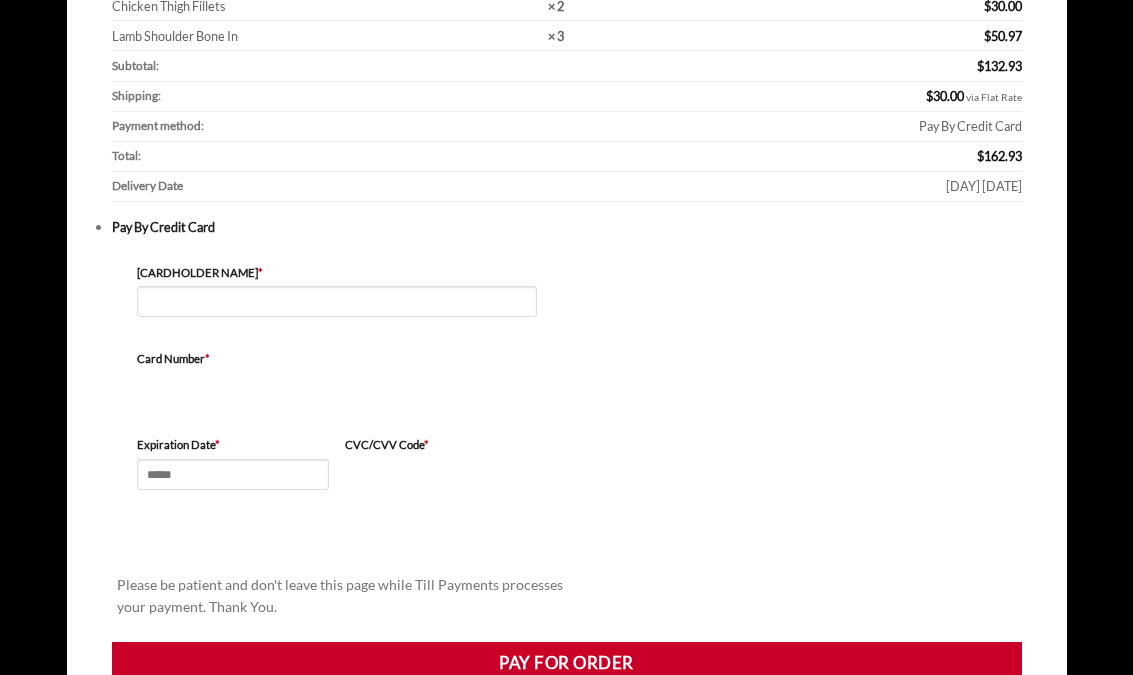 scroll, scrollTop: 404, scrollLeft: 0, axis: vertical 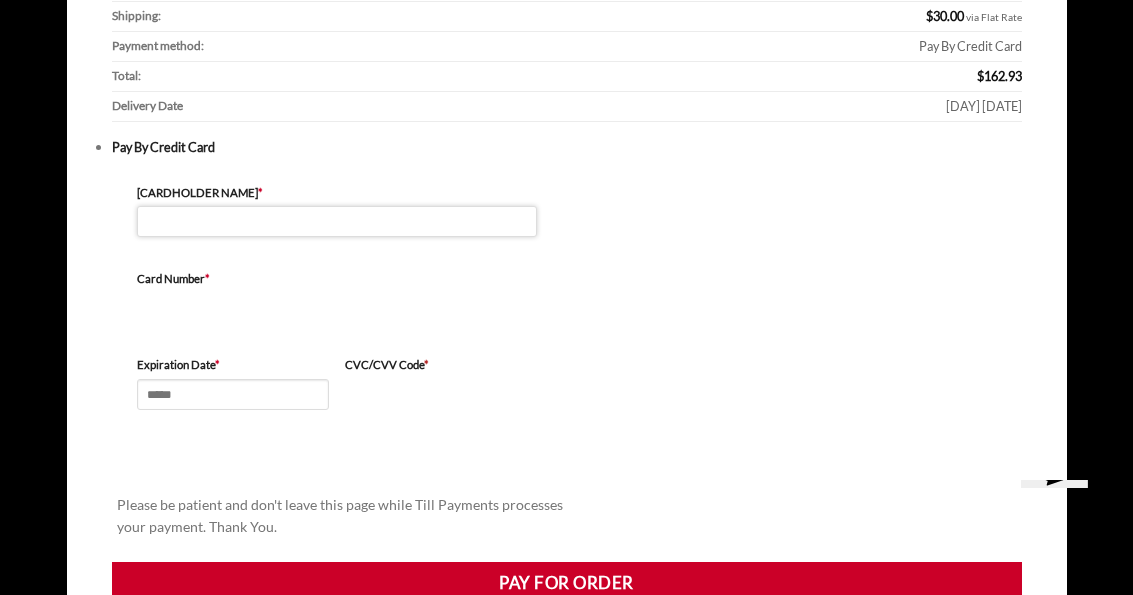click on "Cardholder Name  *" at bounding box center (337, 221) 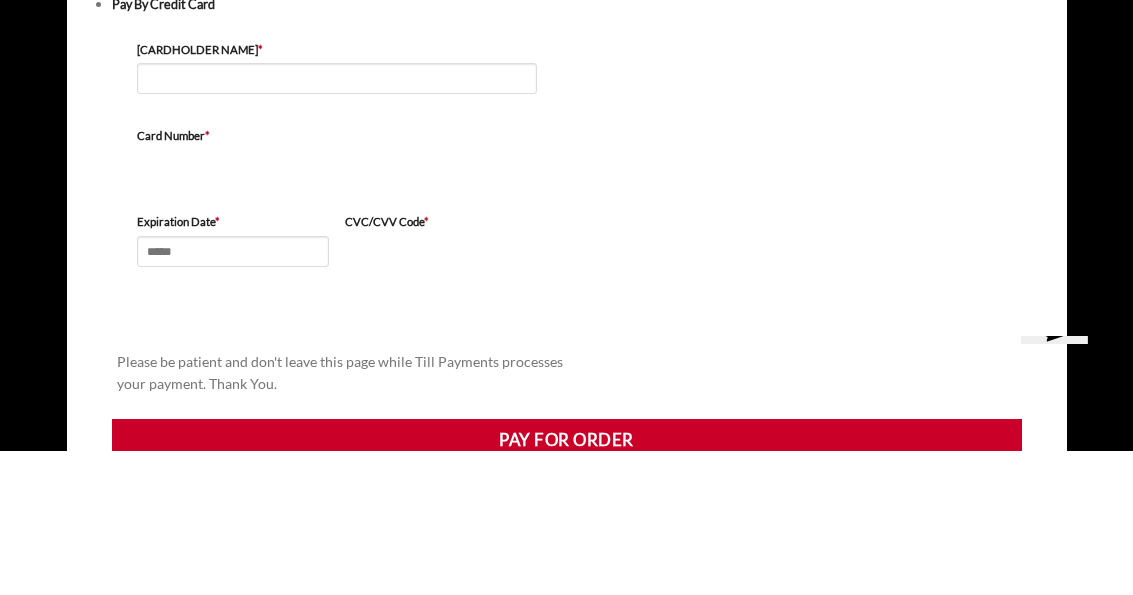 click on "Cardholder Name  *
Card Number  *
Expiration Date  *
CVC/CVV Code  *
Please be patient and don't leave this page while Till Payments processes your payment. Thank You." at bounding box center [567, 352] 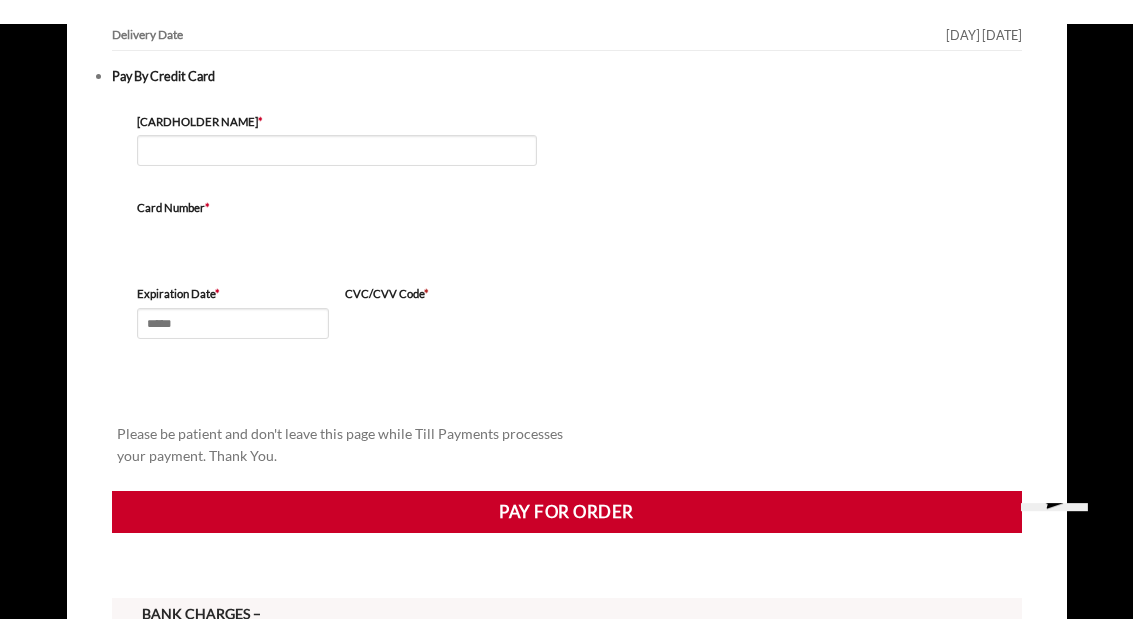 scroll, scrollTop: 635, scrollLeft: 0, axis: vertical 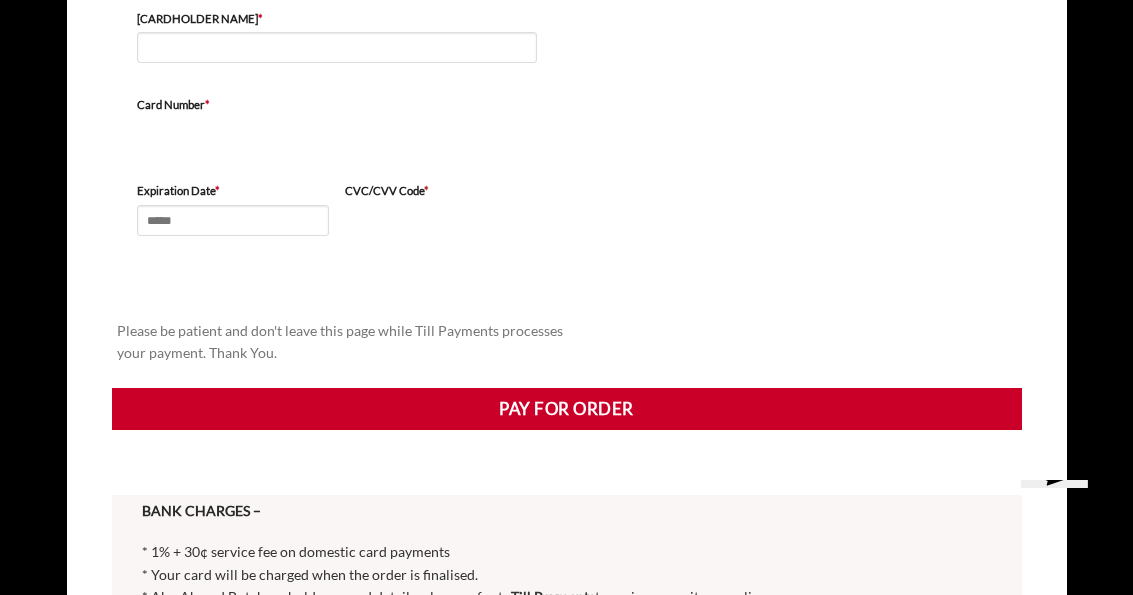 click on "Cardholder Name  *" at bounding box center [337, 19] 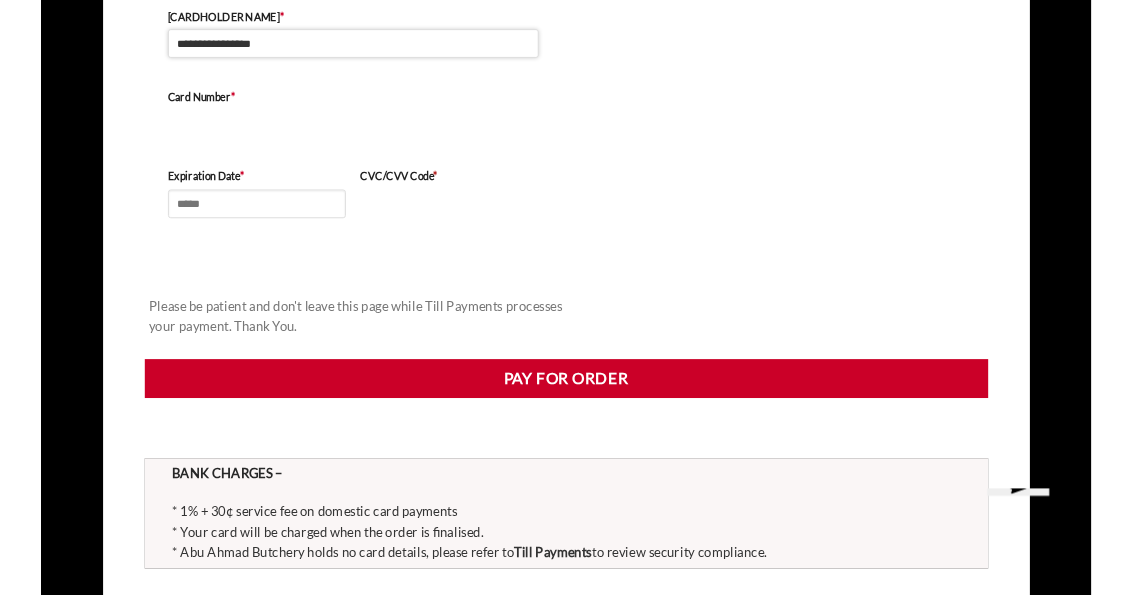 scroll, scrollTop: 601, scrollLeft: 0, axis: vertical 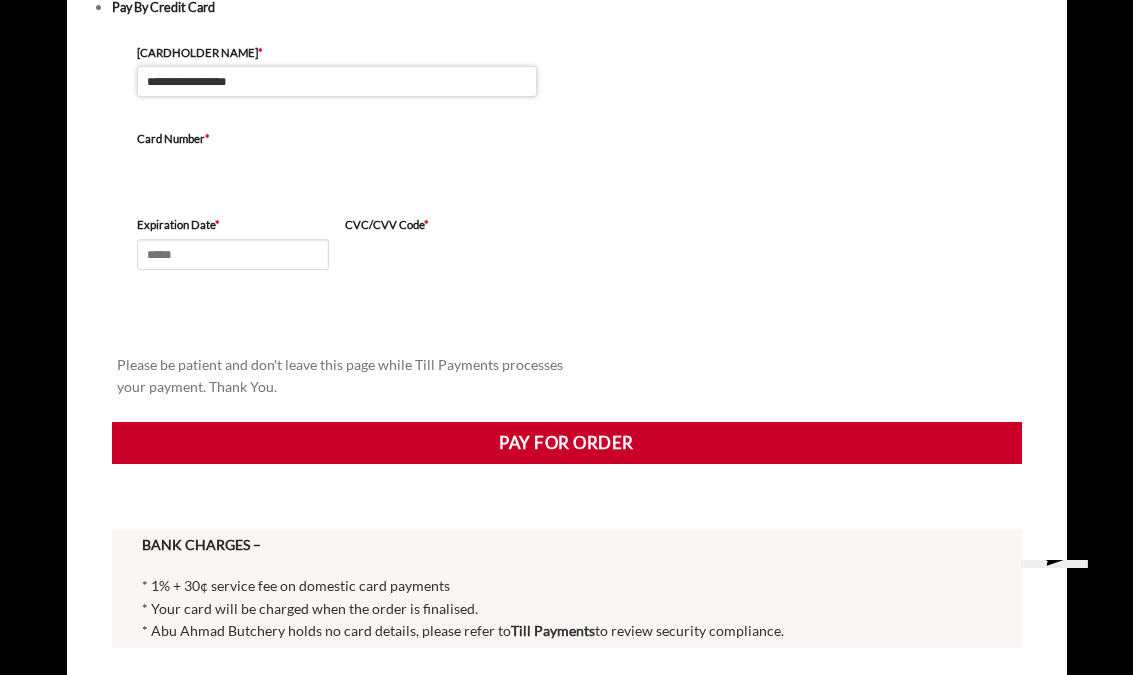 click on "**********" at bounding box center [337, 81] 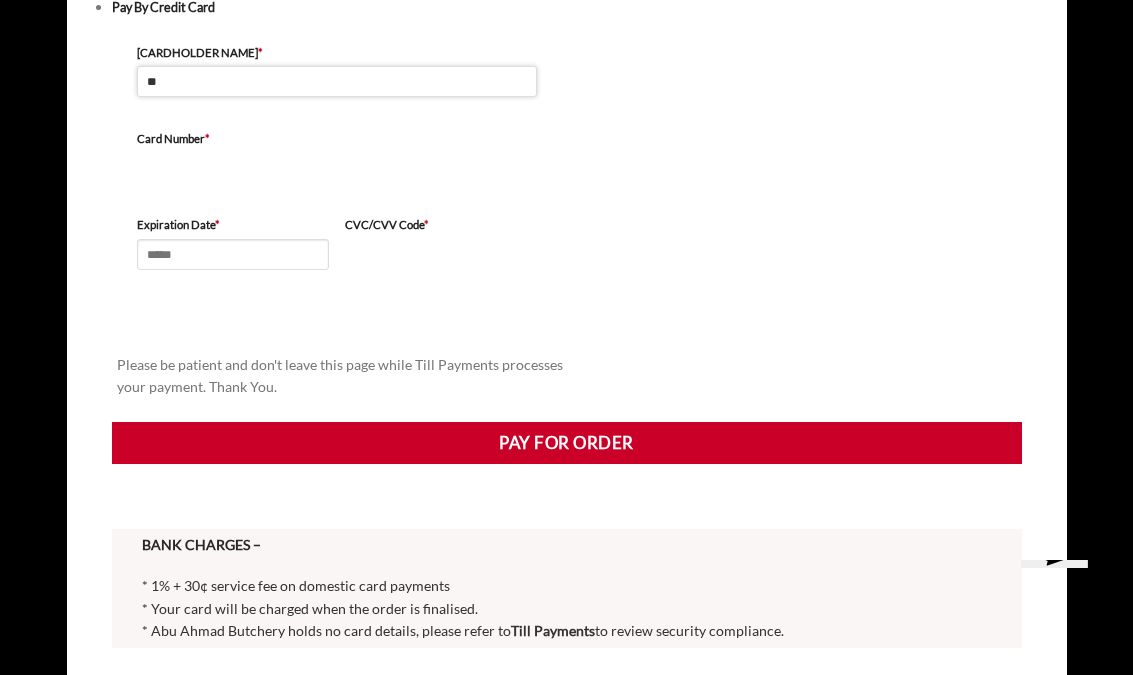 type on "*" 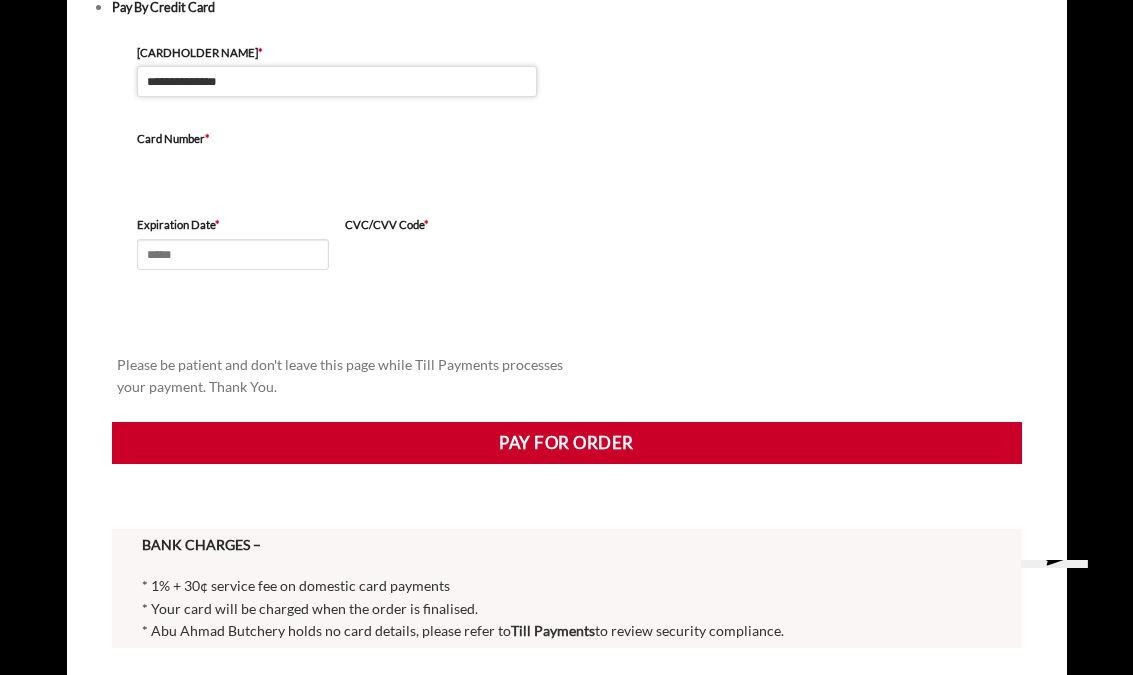 type on "**********" 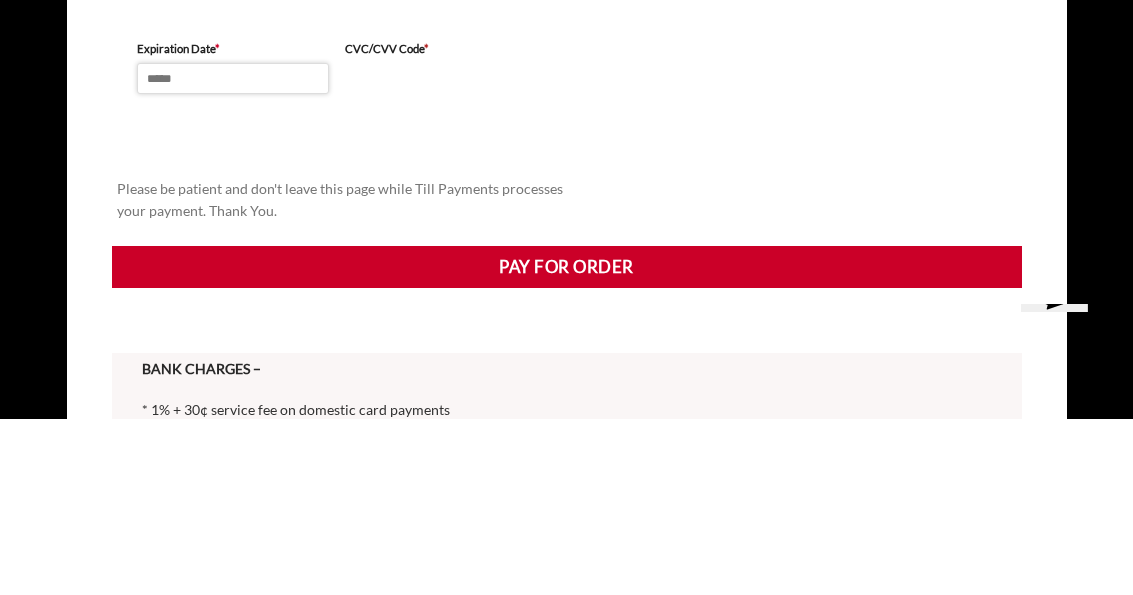 click on "Expiration Date  *" at bounding box center [233, 254] 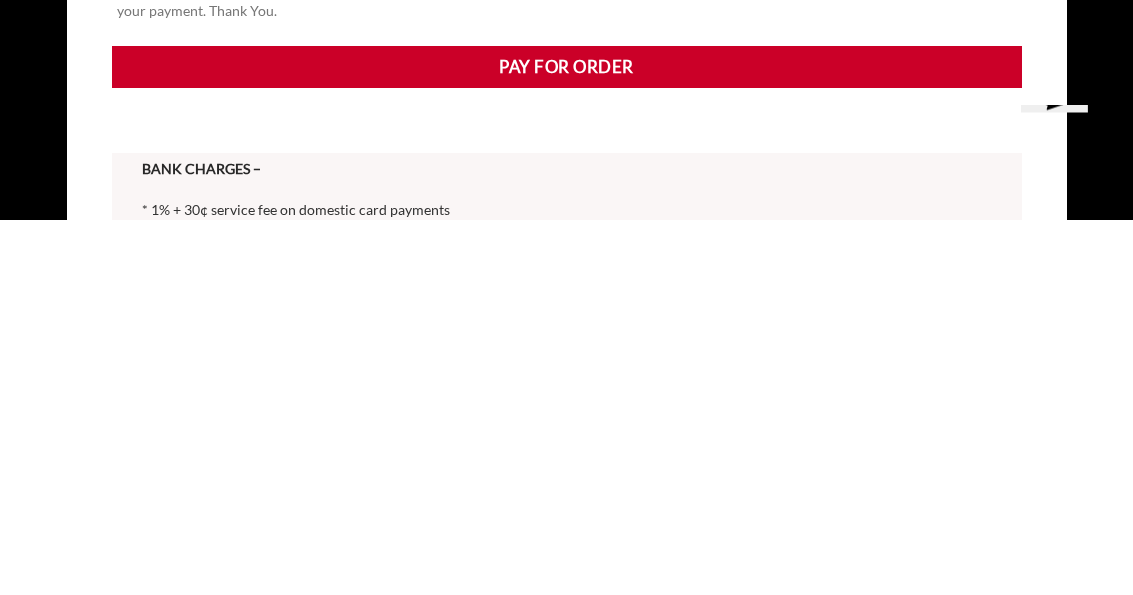 type on "*****" 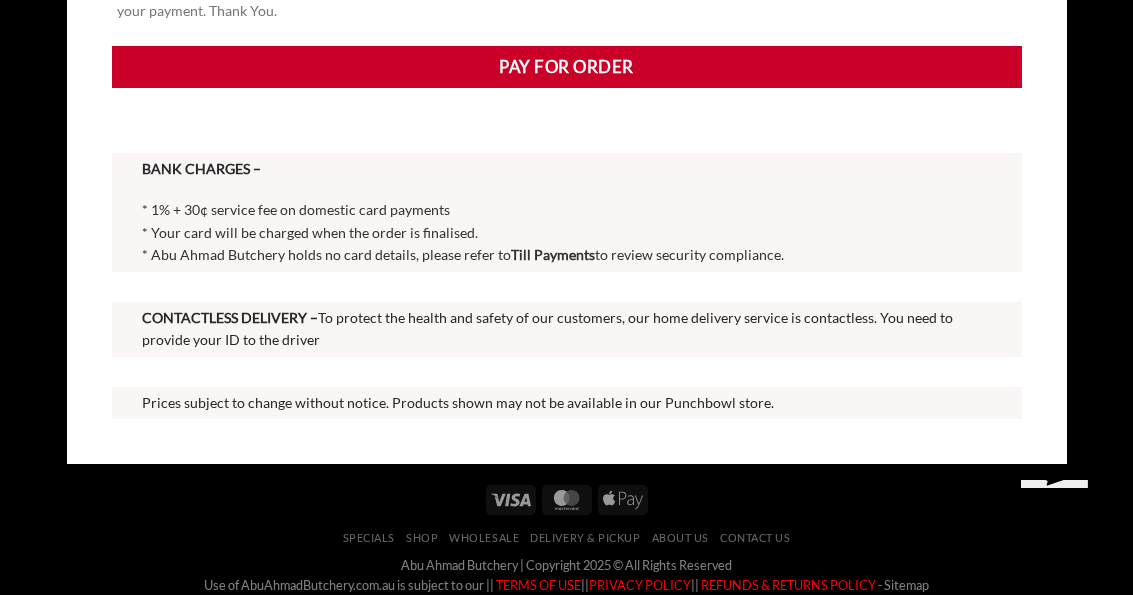 click at bounding box center [567, -280] 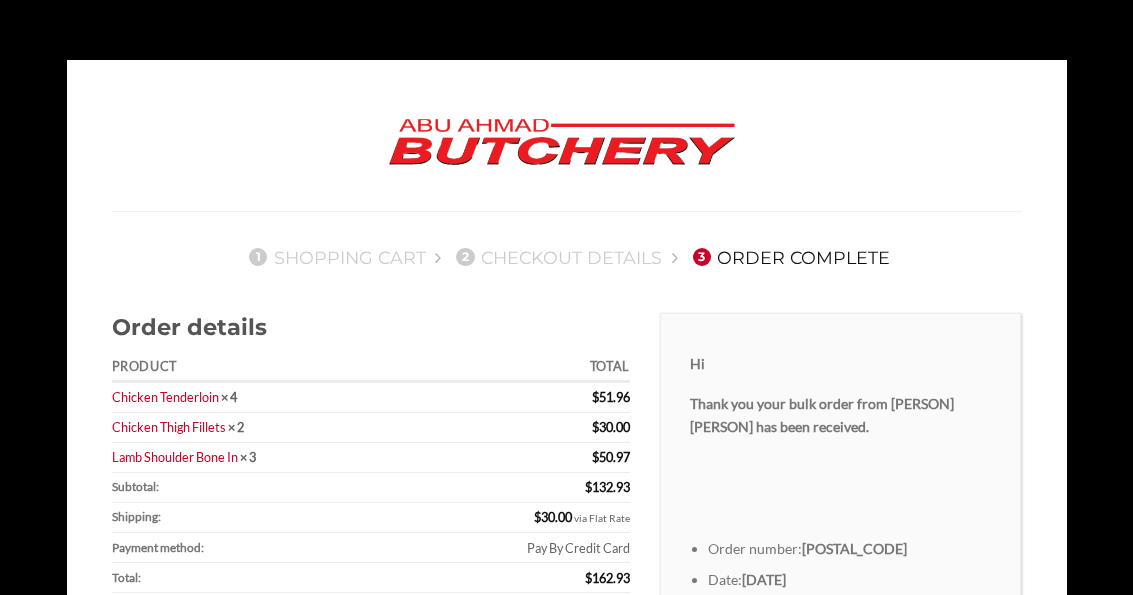 scroll, scrollTop: 0, scrollLeft: 0, axis: both 